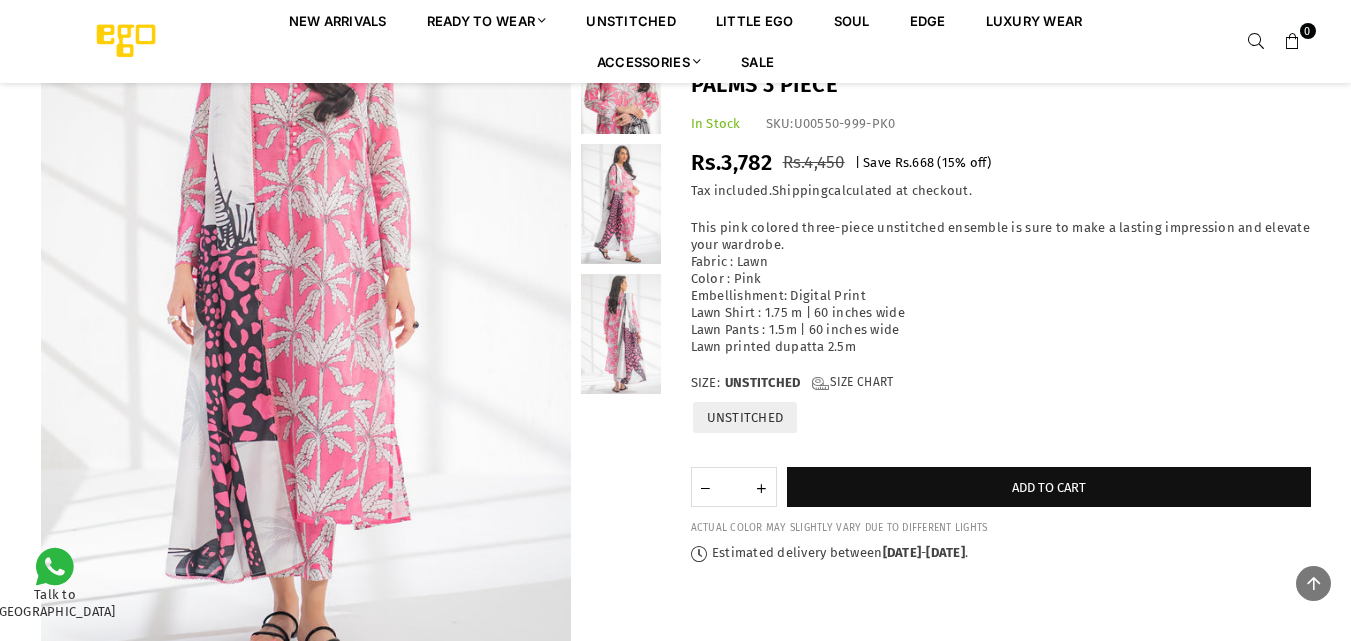 scroll, scrollTop: 280, scrollLeft: 0, axis: vertical 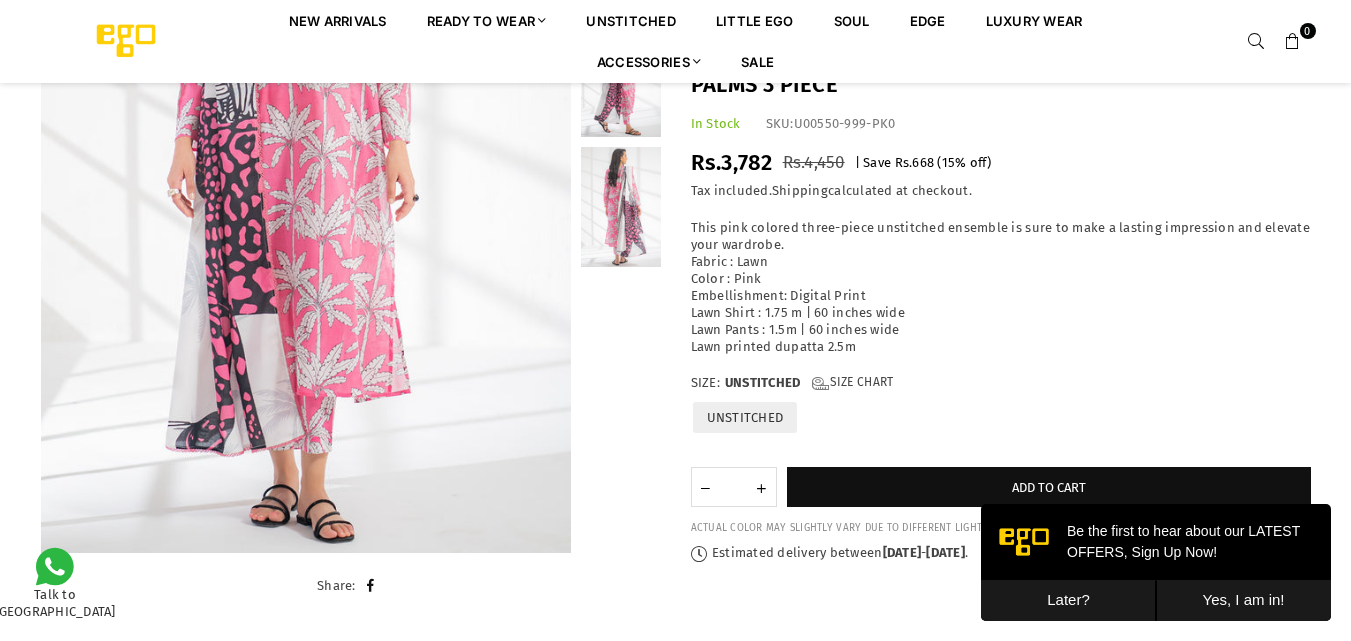 click on "Later?" at bounding box center [1068, 600] 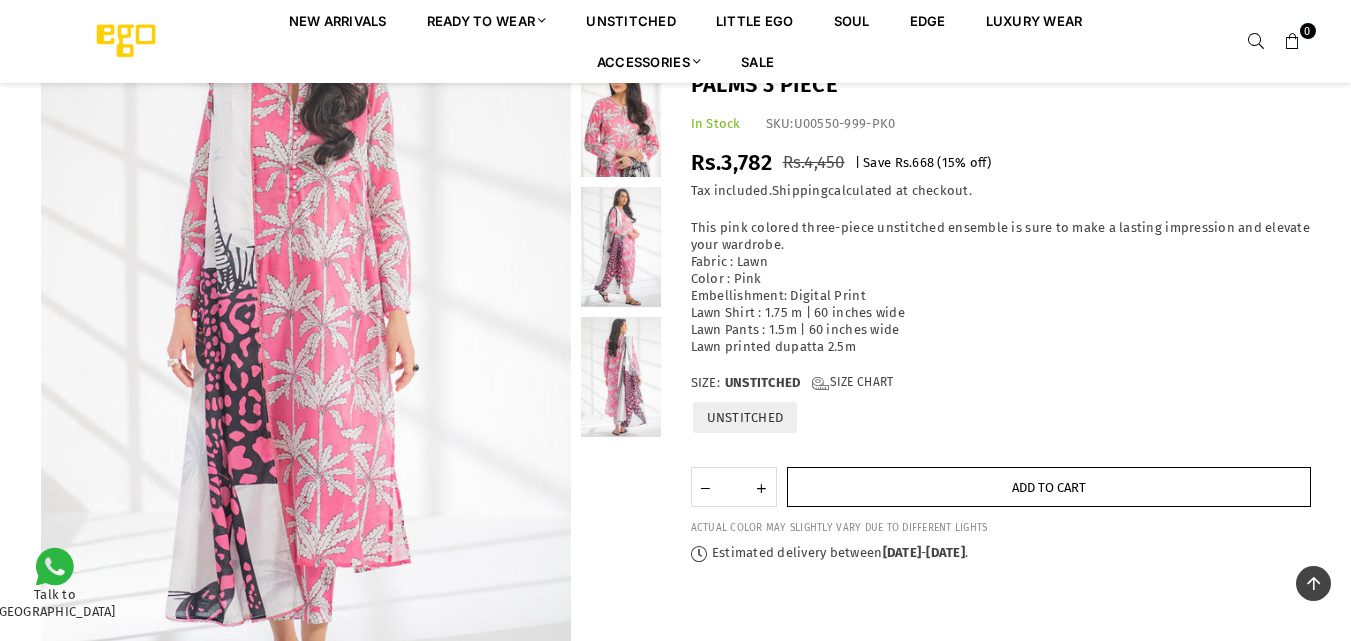 scroll, scrollTop: 216, scrollLeft: 0, axis: vertical 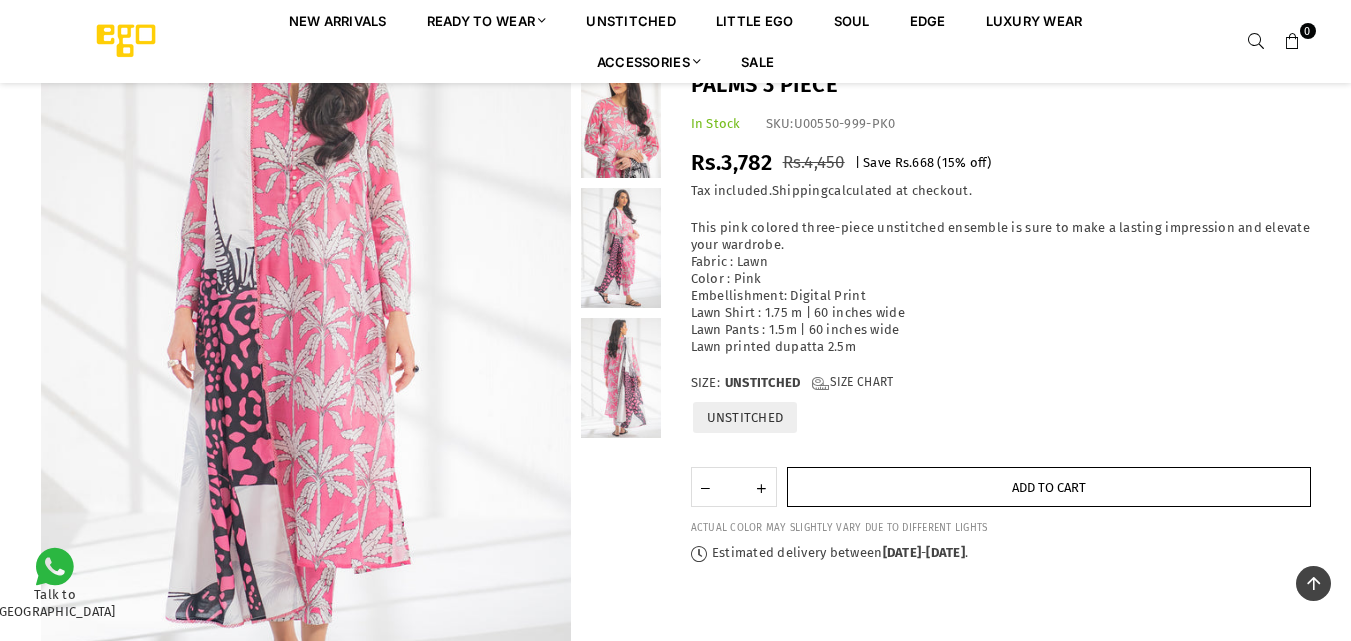 click on "Add to cart" at bounding box center [1049, 488] 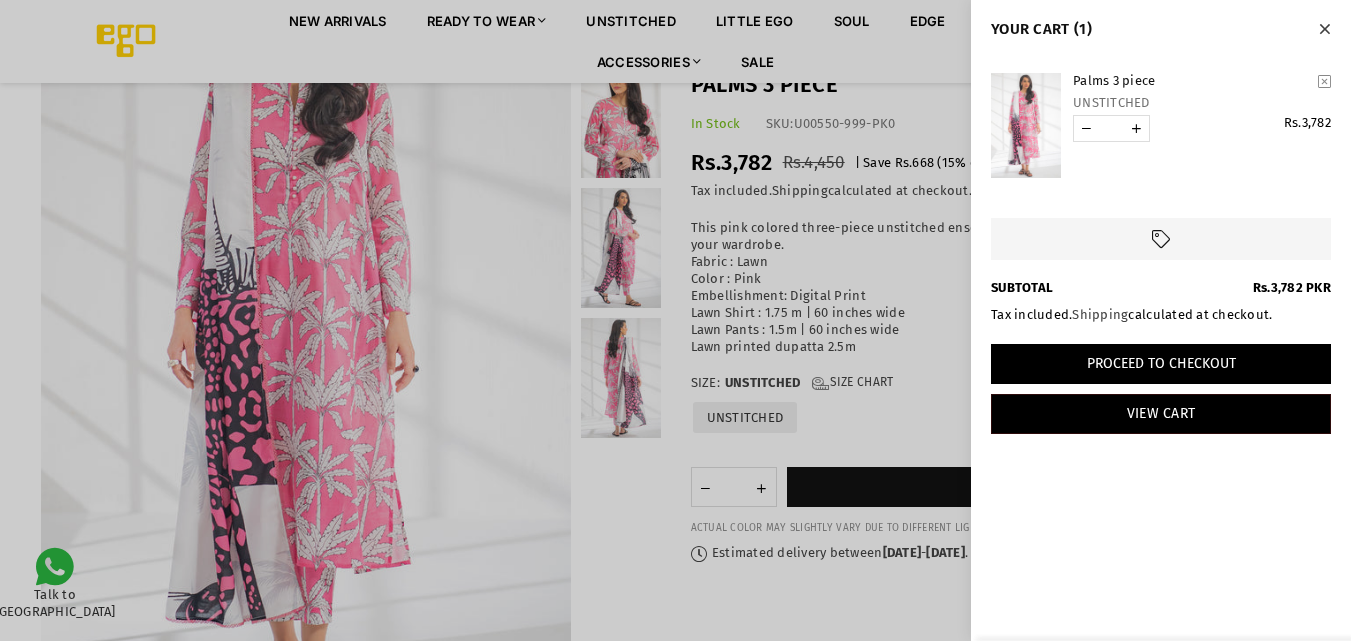 click on "Proceed to Checkout" at bounding box center (1161, 364) 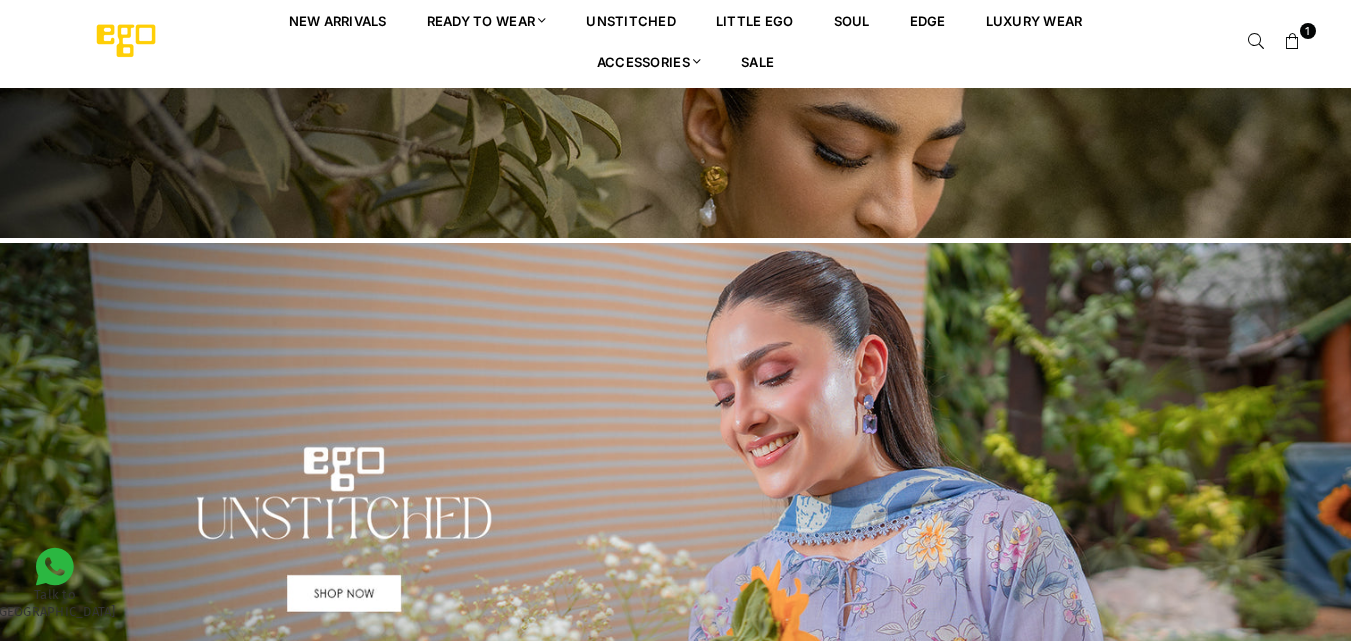 scroll, scrollTop: 0, scrollLeft: 0, axis: both 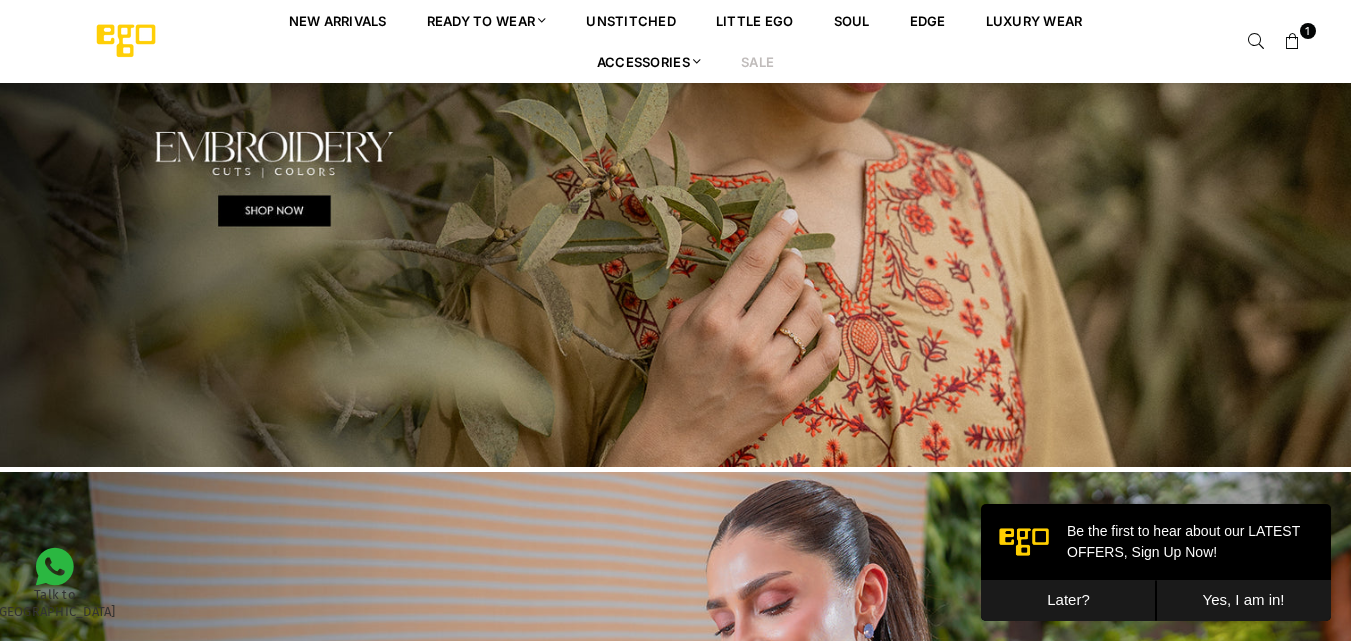 click on "Sale" at bounding box center [757, 61] 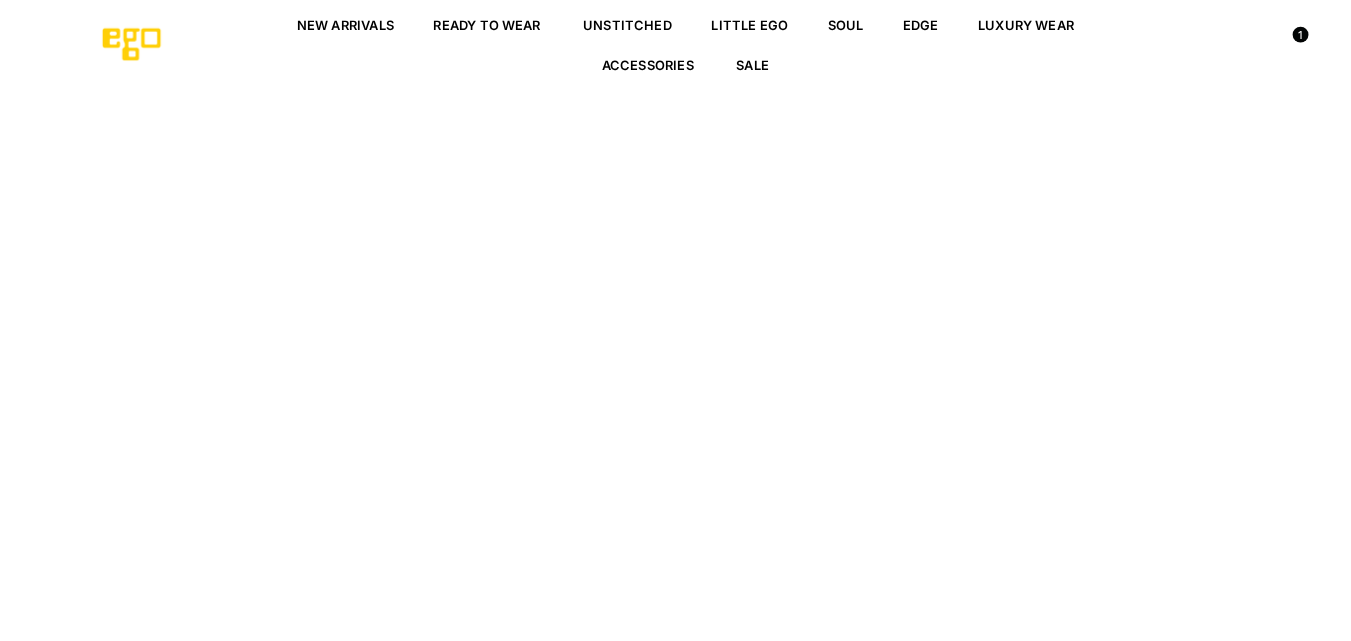 scroll, scrollTop: 0, scrollLeft: 0, axis: both 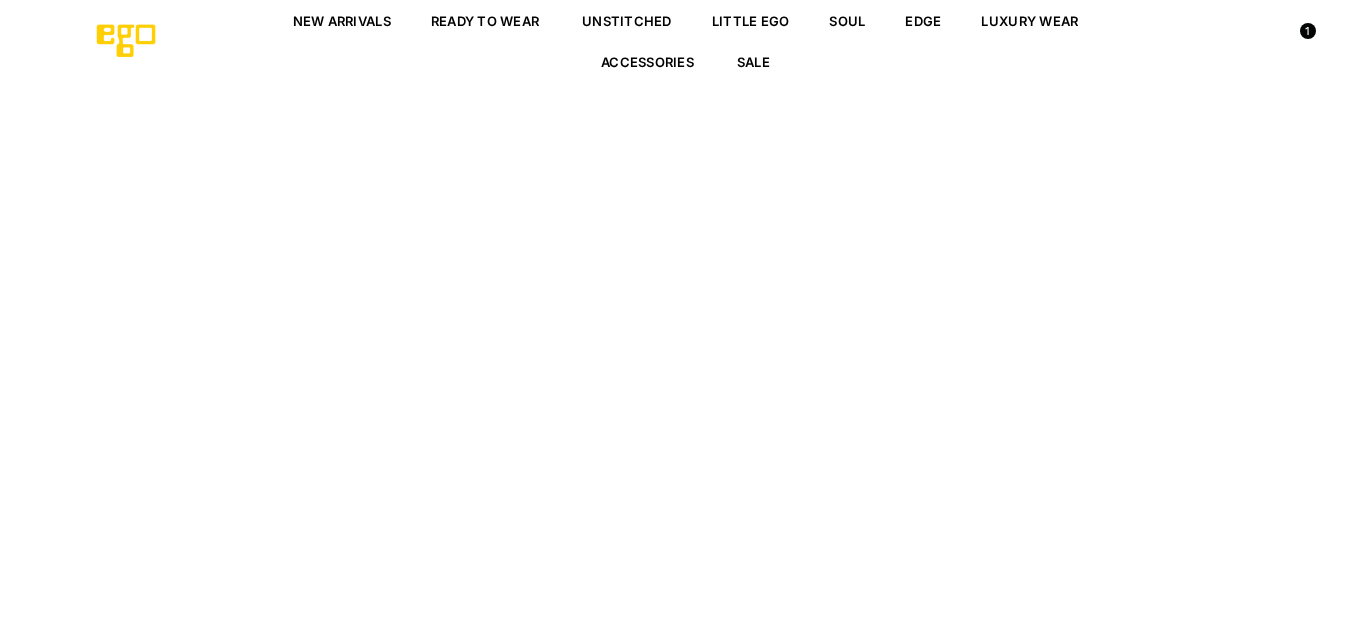 select on "******" 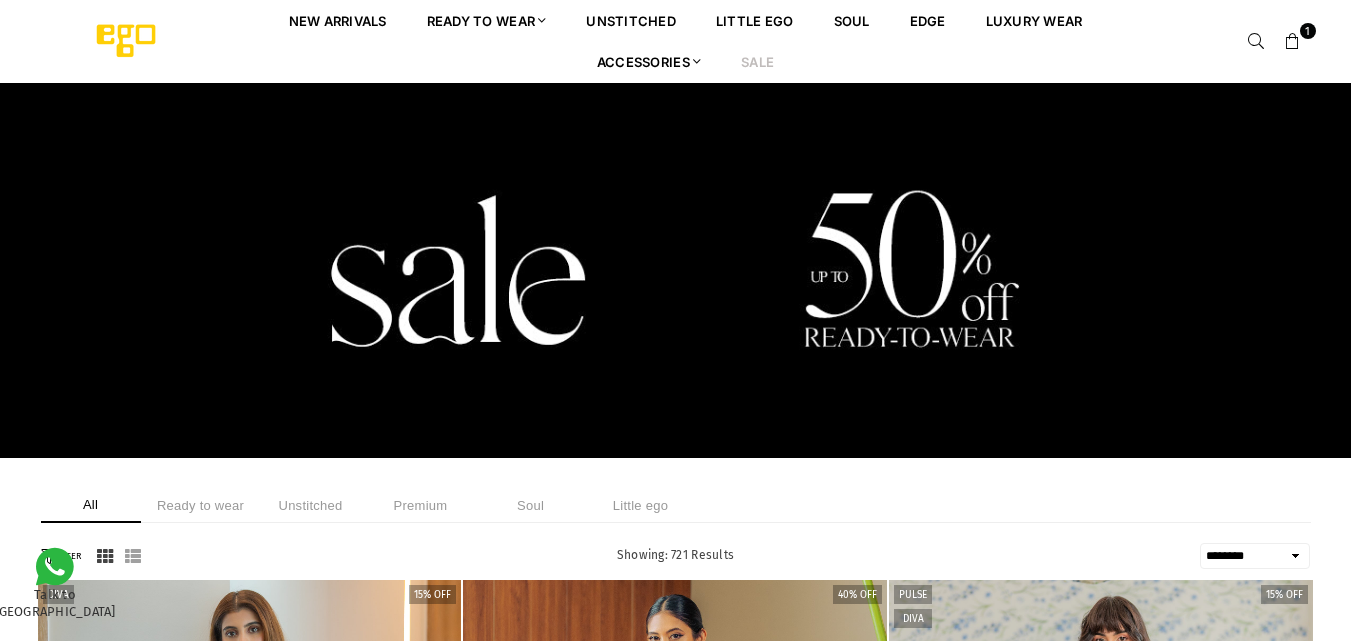 scroll, scrollTop: 0, scrollLeft: 0, axis: both 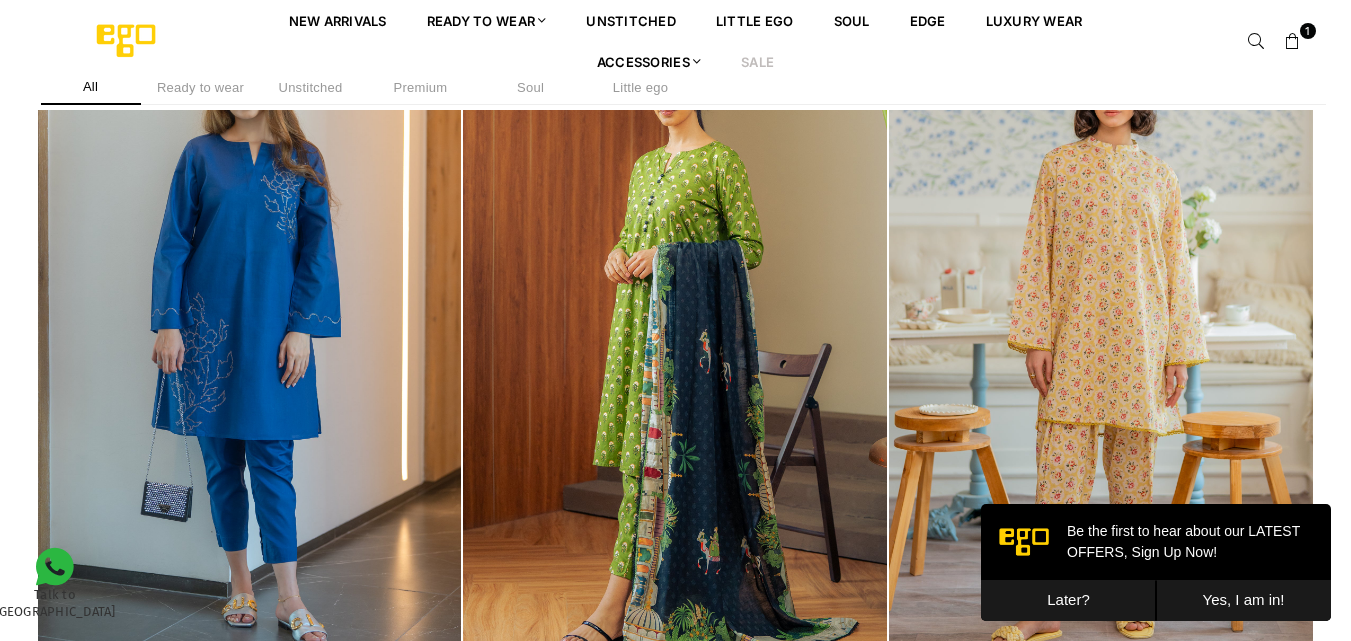 click on "Later?" at bounding box center [1068, 600] 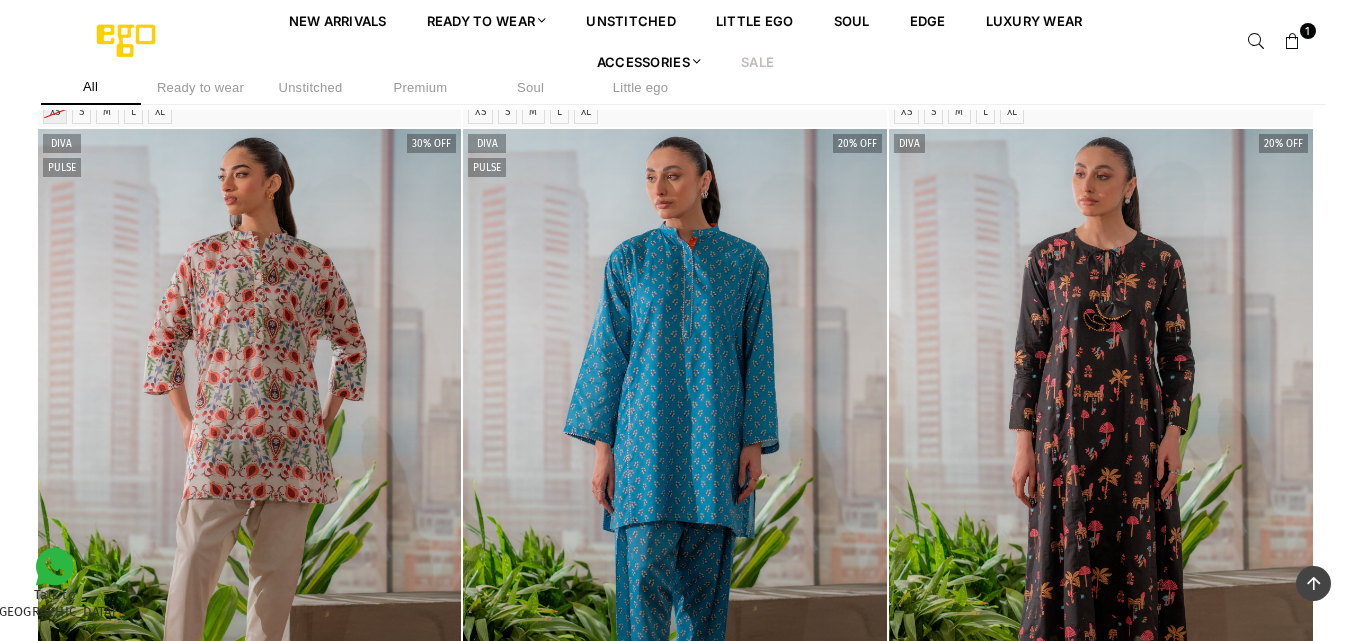 scroll, scrollTop: 1791, scrollLeft: 0, axis: vertical 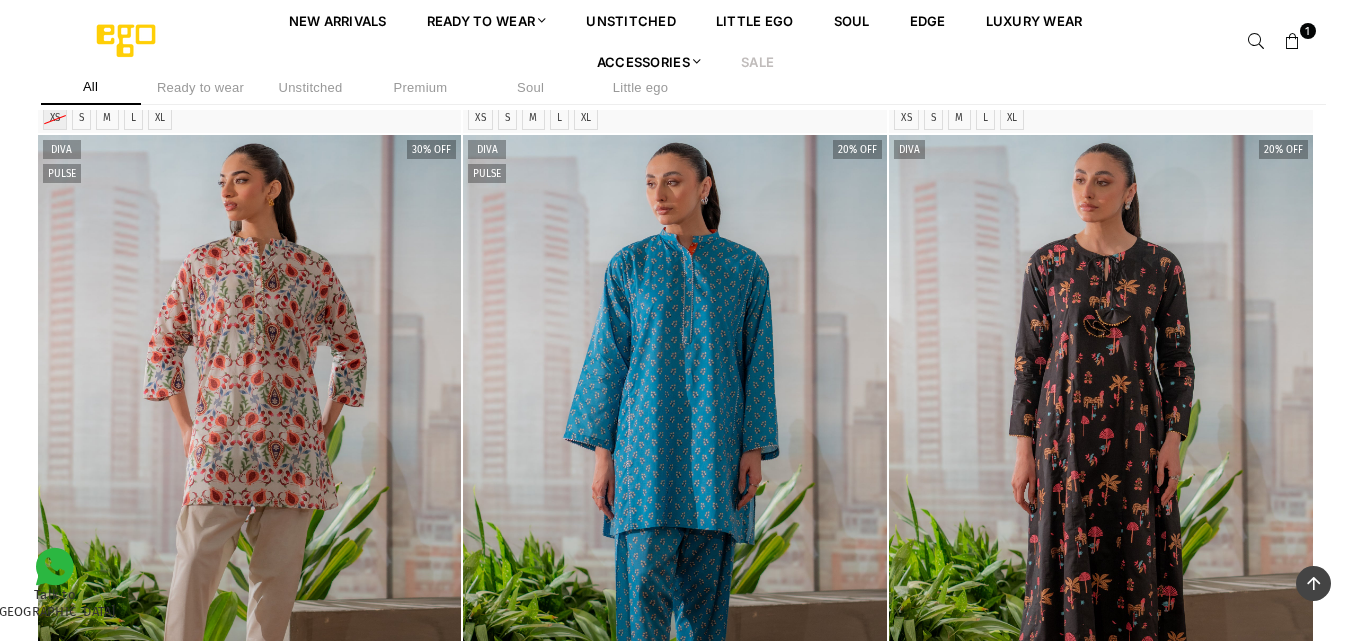 click on "Unstitched" at bounding box center [311, 87] 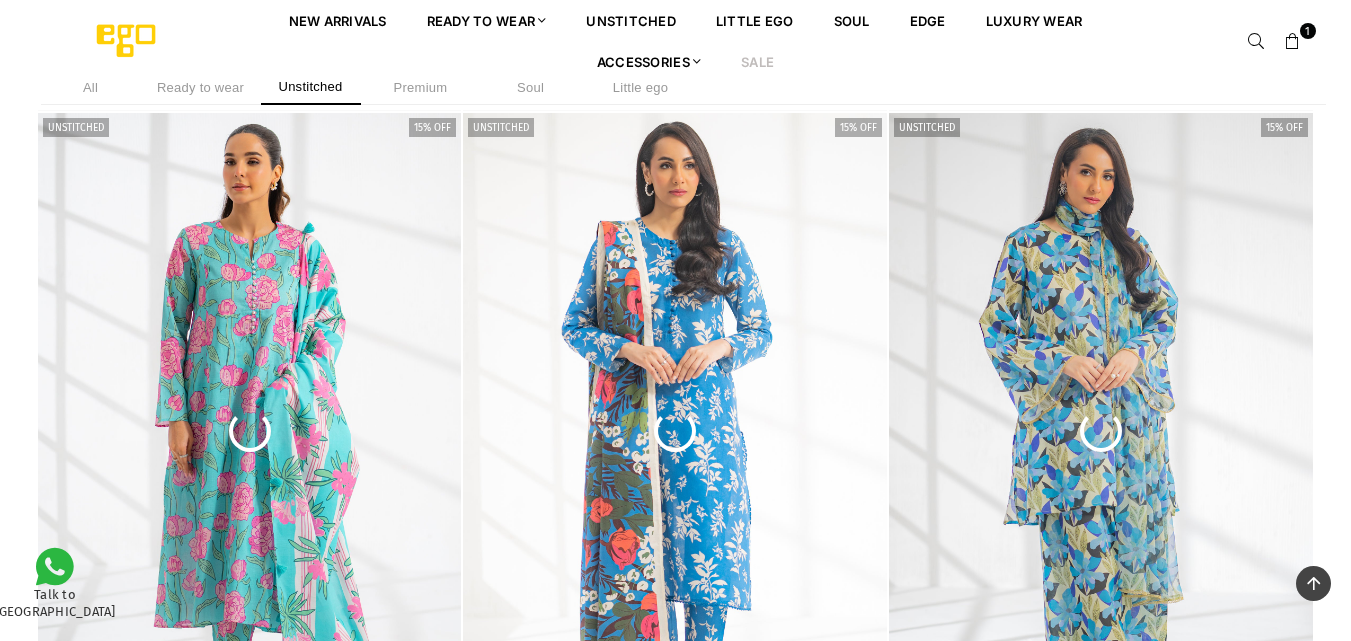 scroll, scrollTop: 1812, scrollLeft: 0, axis: vertical 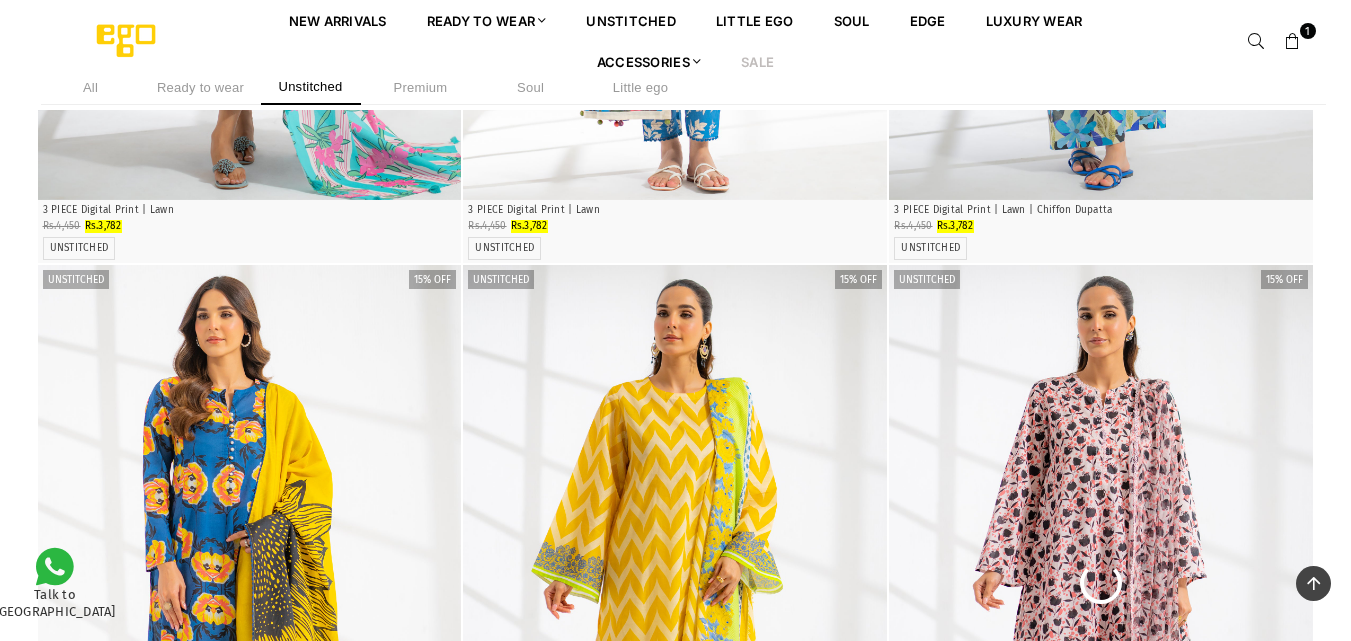 click on "Ready to wear" at bounding box center [201, 87] 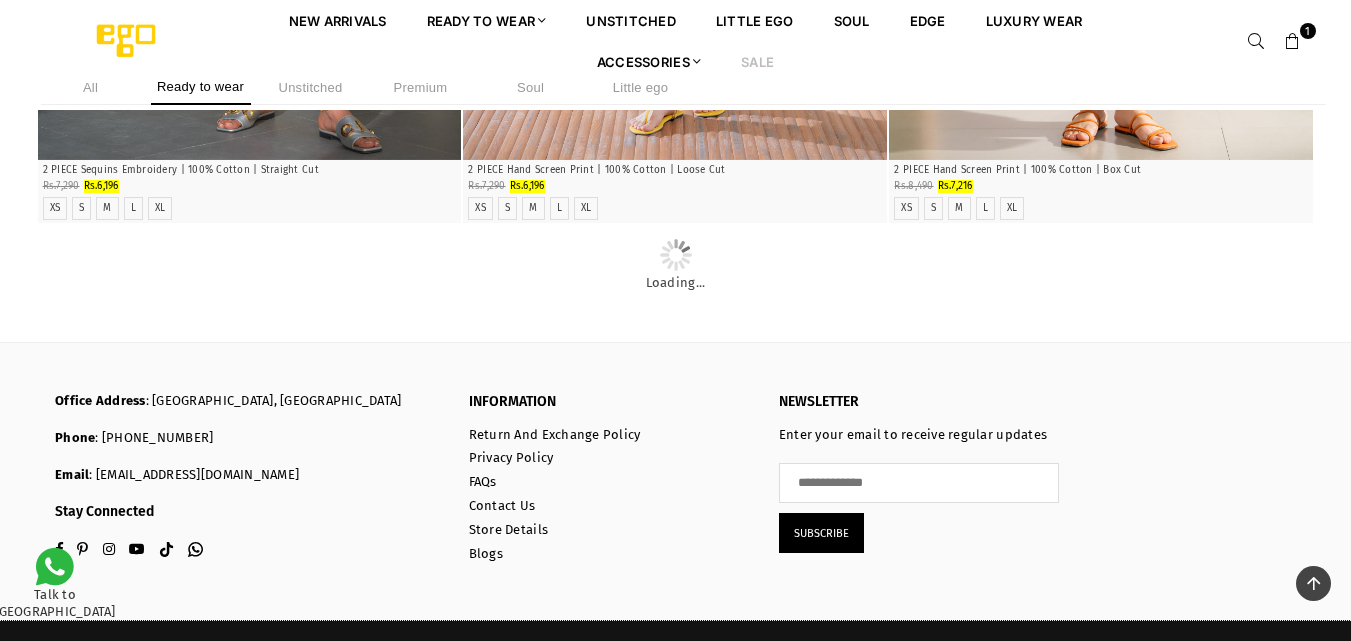 scroll, scrollTop: 3171, scrollLeft: 0, axis: vertical 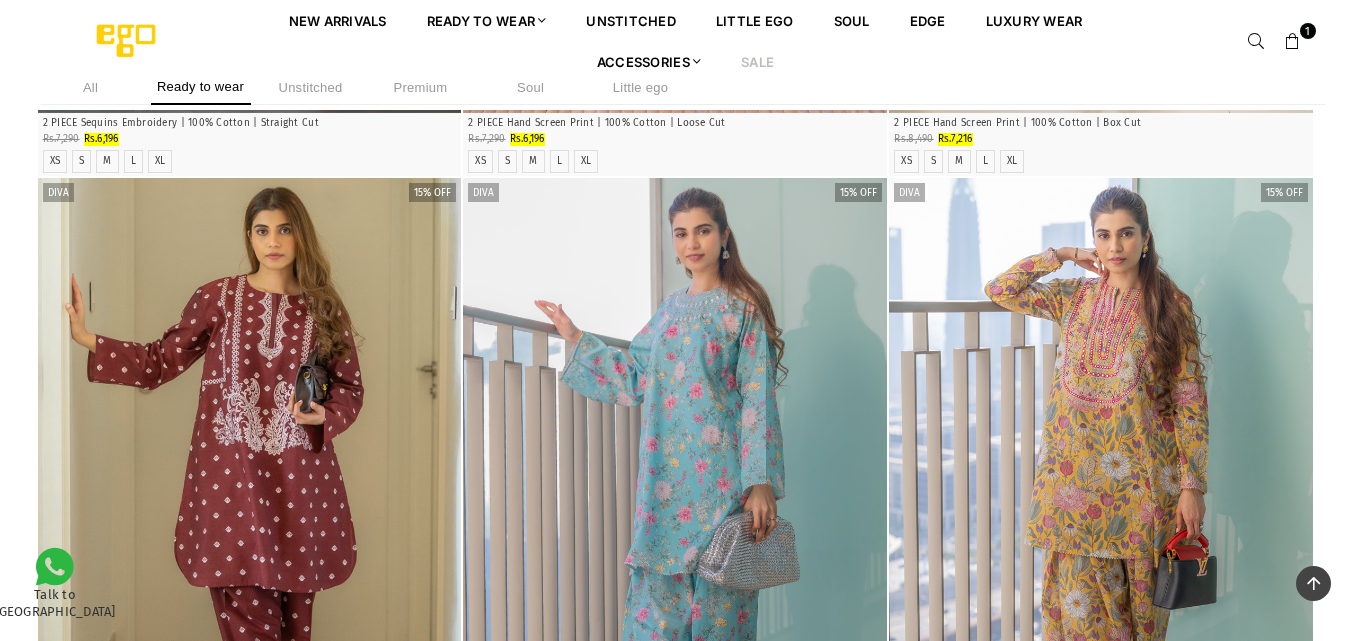 click on "Unstitched" at bounding box center (311, 87) 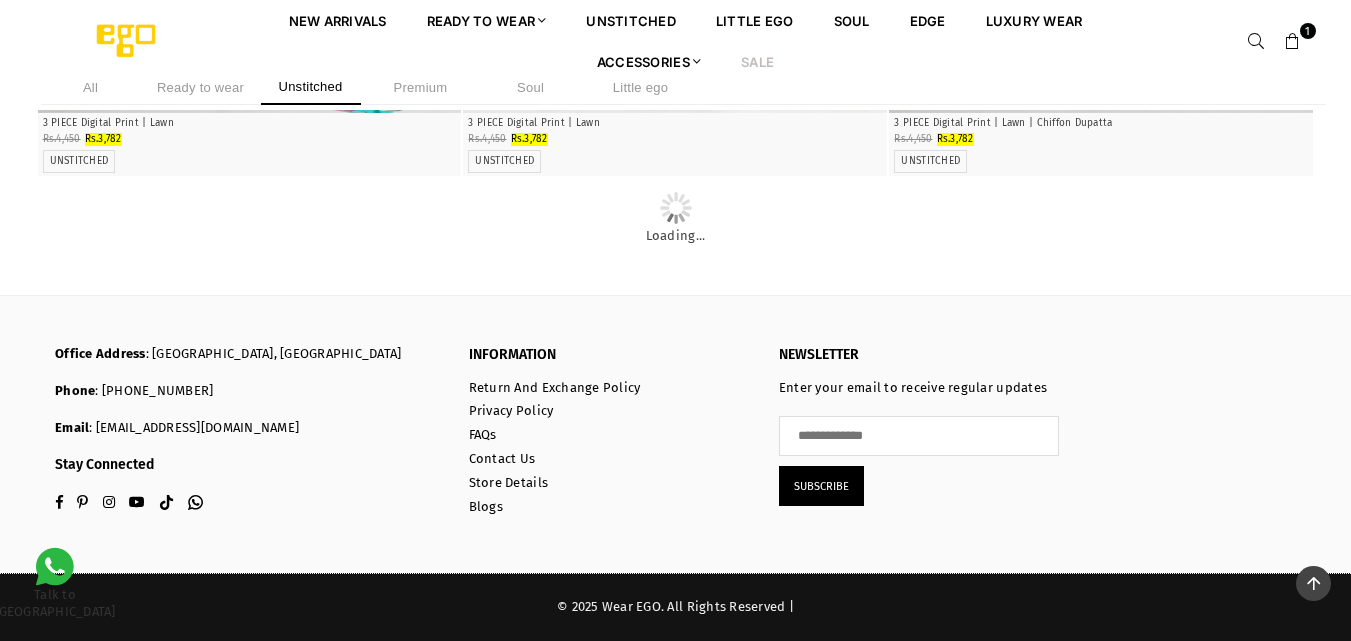click on "Unstitched" at bounding box center [311, 87] 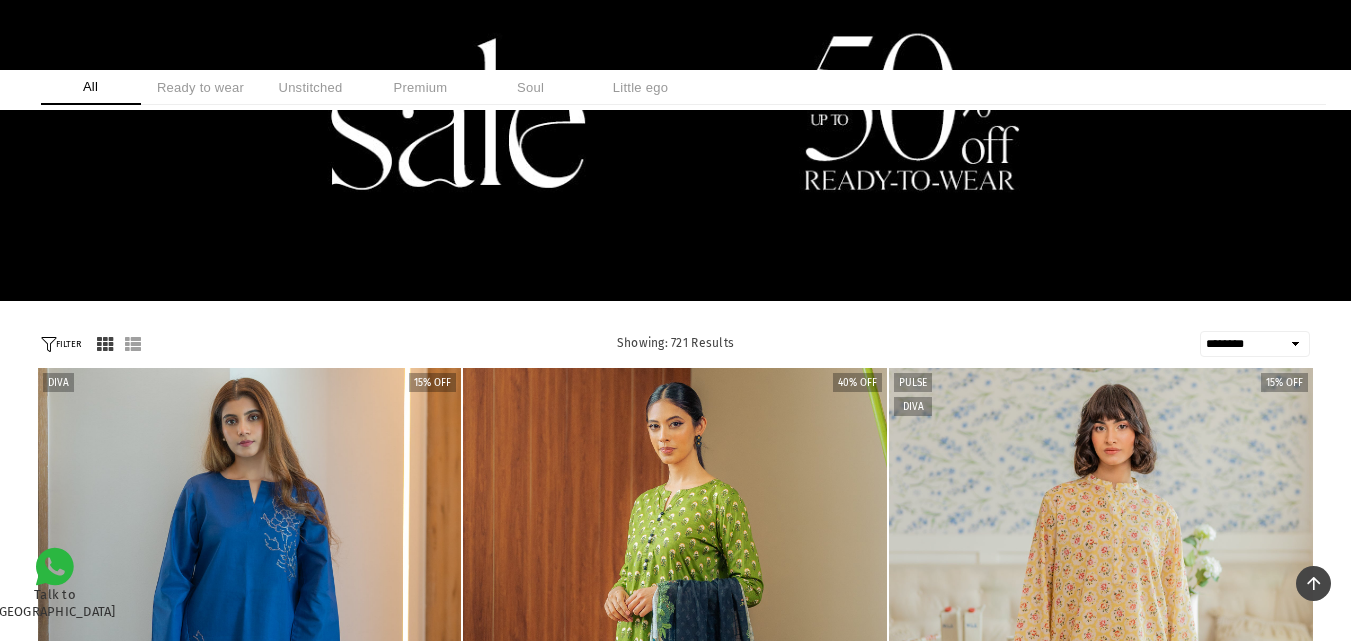 scroll, scrollTop: 0, scrollLeft: 0, axis: both 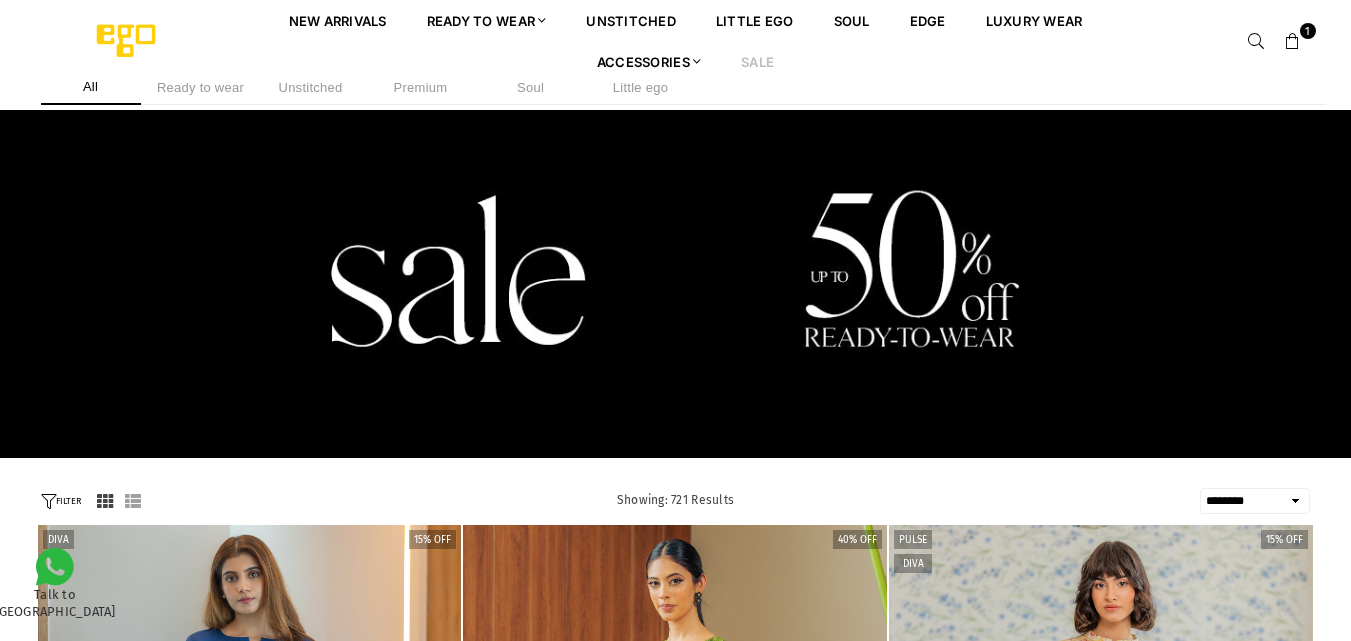 click on "Unstitched" at bounding box center [311, 87] 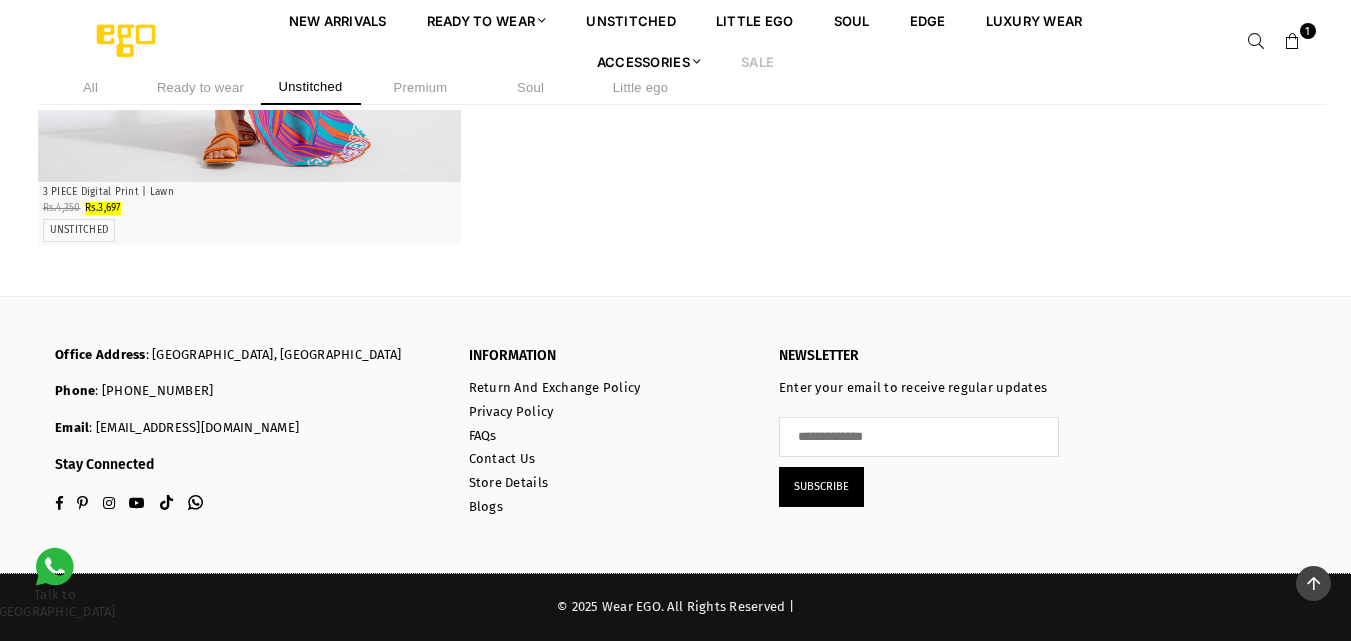 scroll, scrollTop: 11203, scrollLeft: 0, axis: vertical 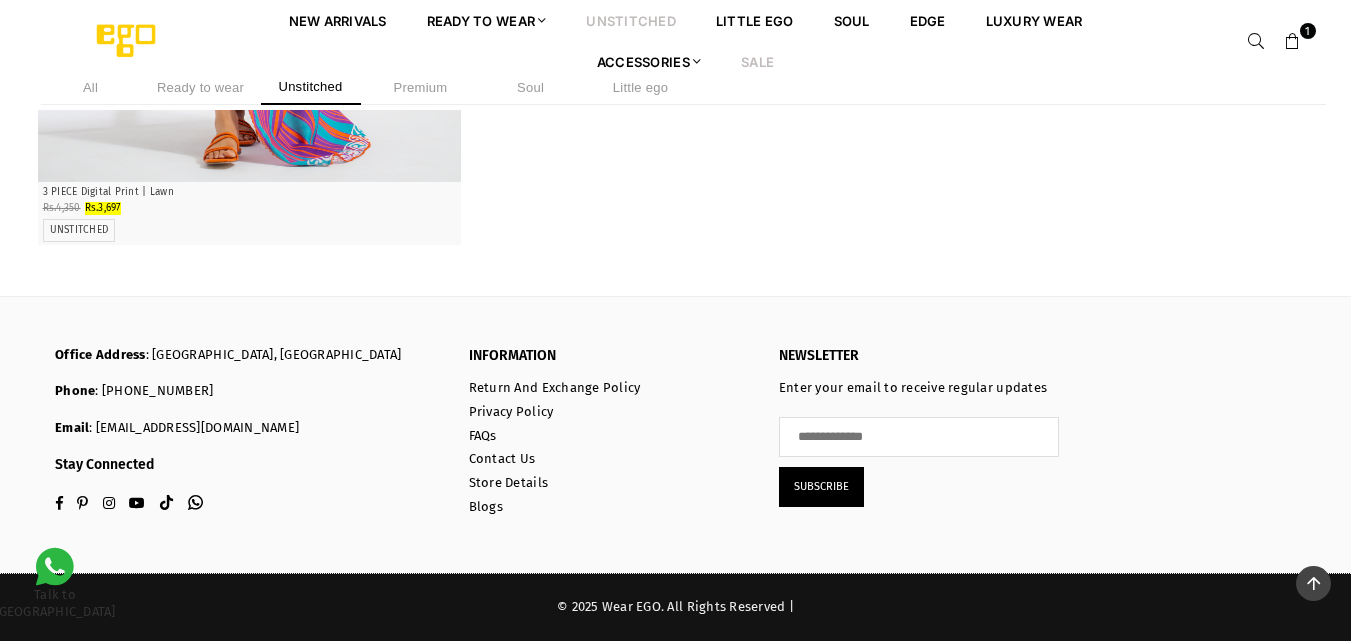 click on "unstitched" at bounding box center [631, 20] 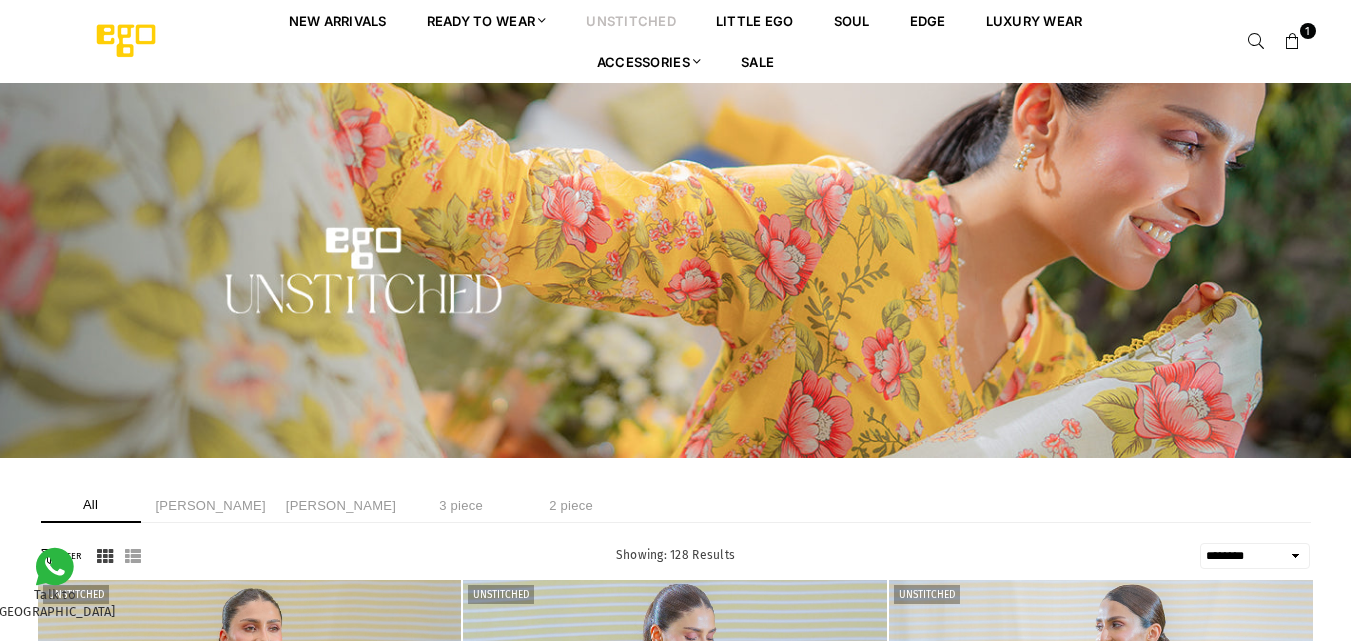 select on "******" 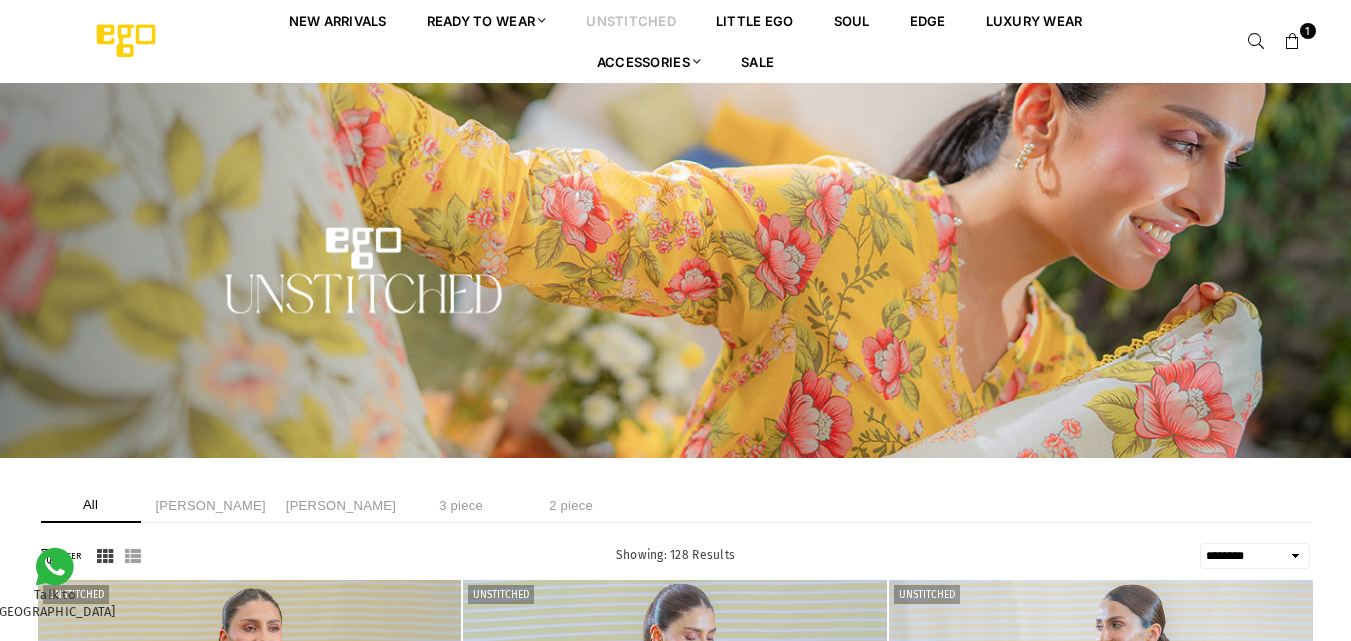 click on "3 piece" at bounding box center (461, 505) 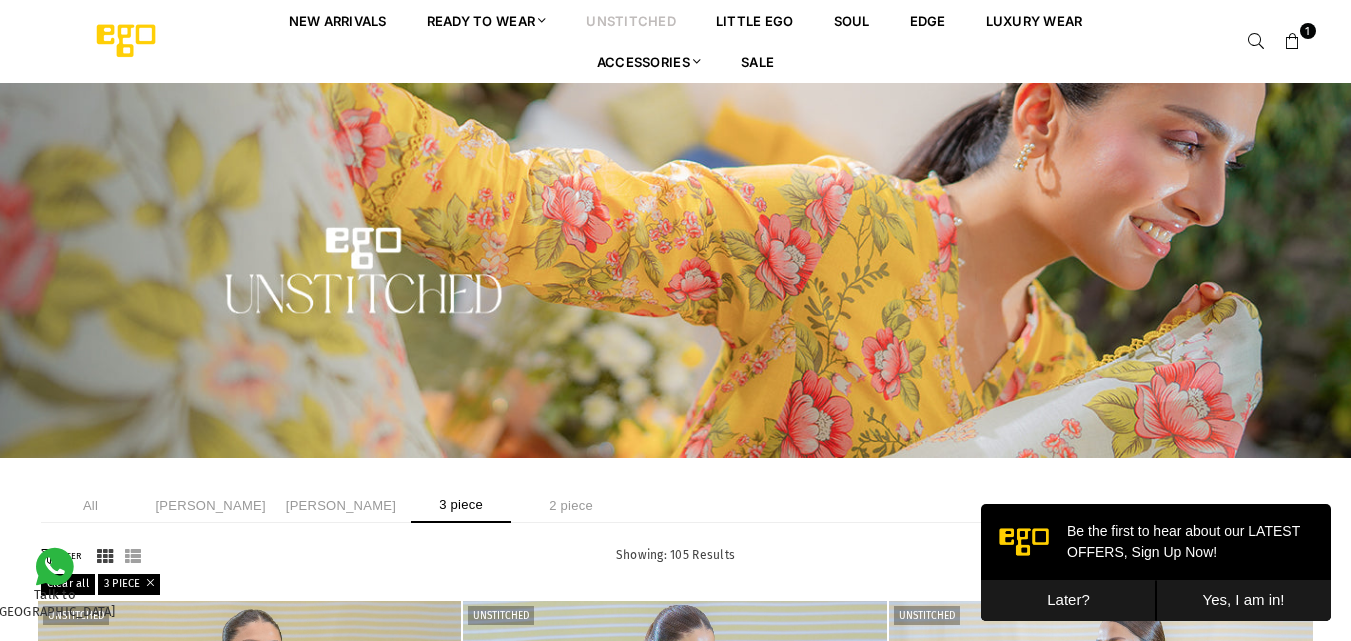 scroll, scrollTop: 0, scrollLeft: 0, axis: both 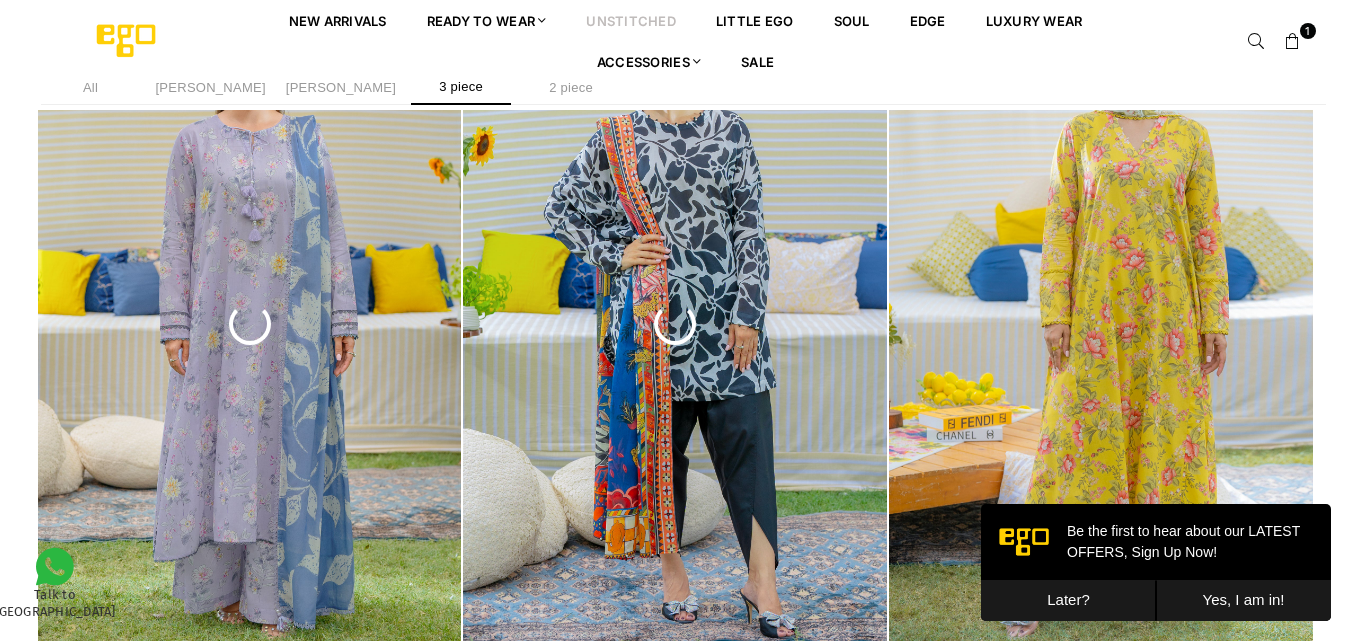 click on "Later?" at bounding box center (1068, 600) 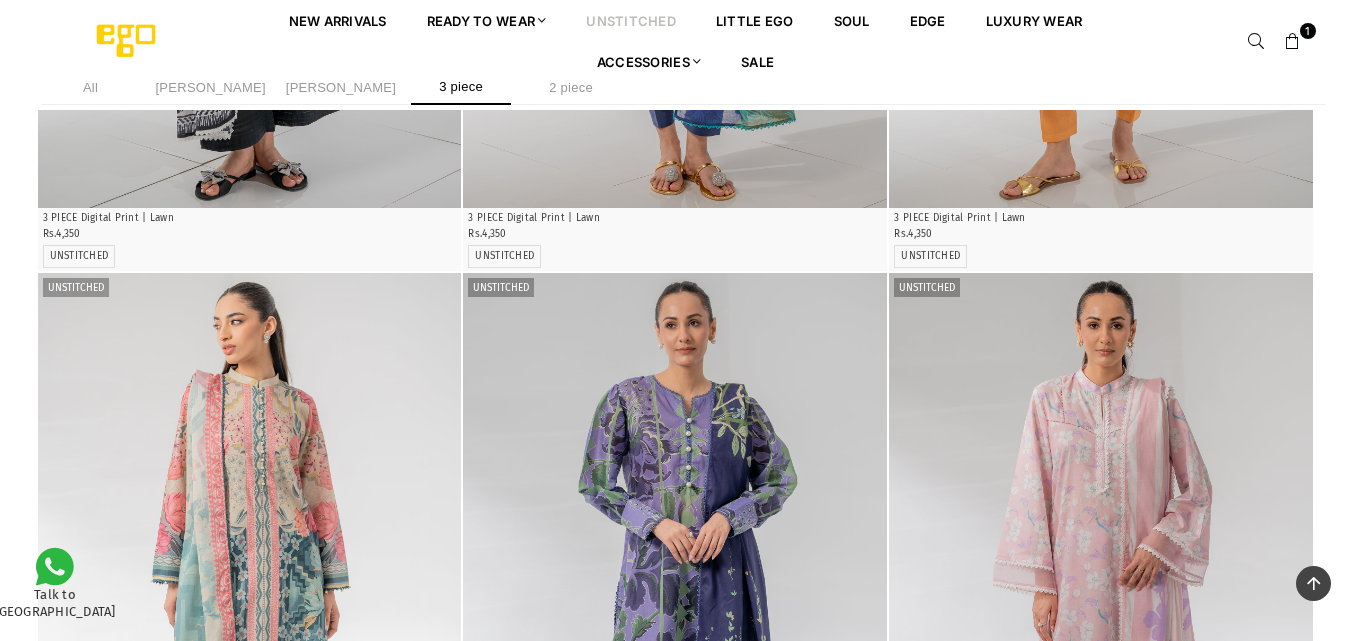 scroll, scrollTop: 3265, scrollLeft: 0, axis: vertical 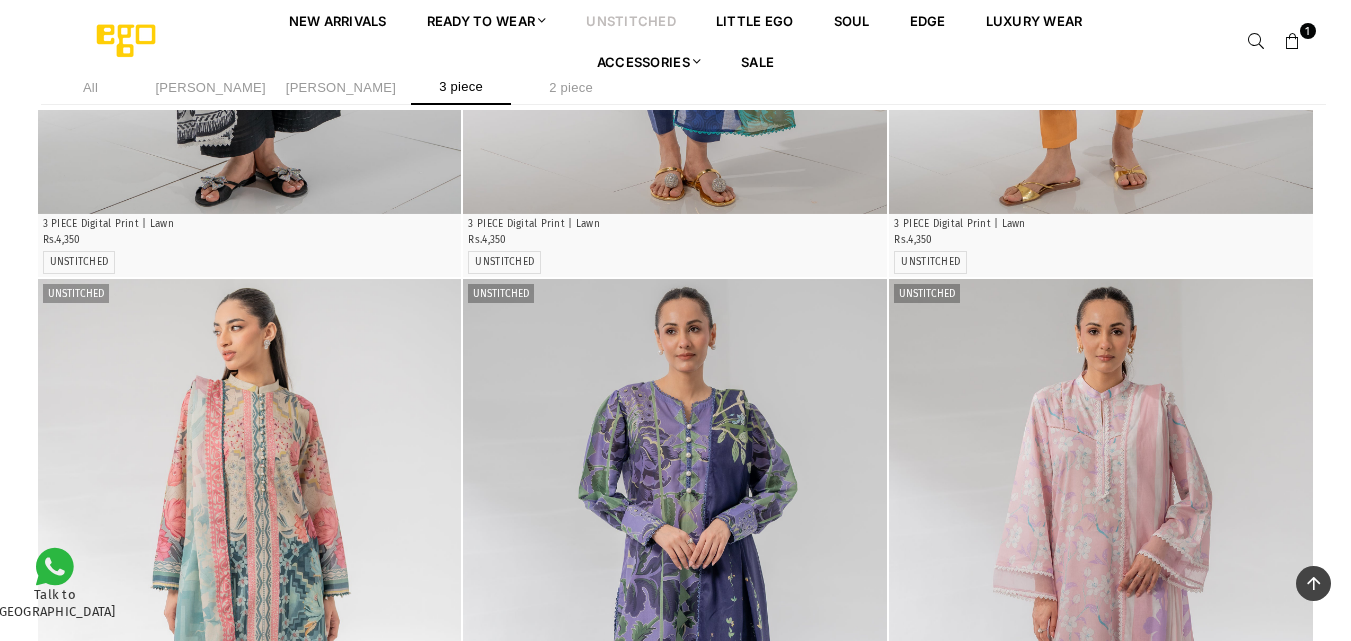 click at bounding box center [250, -552] 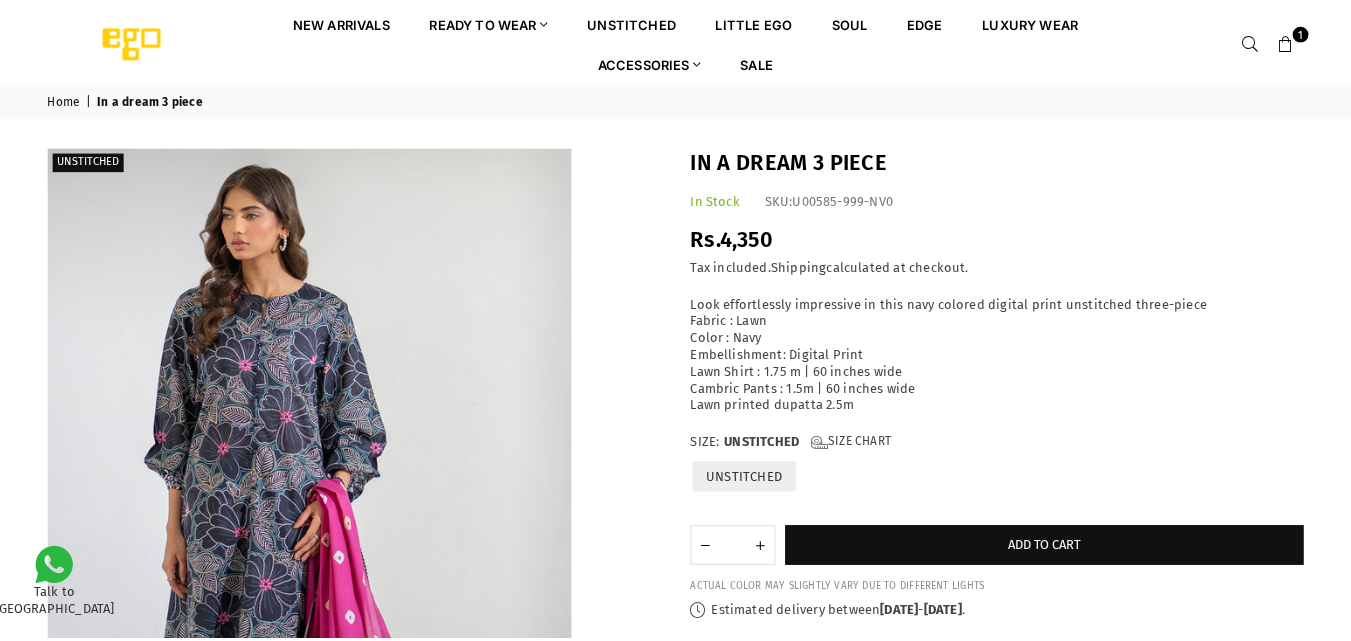 scroll, scrollTop: 0, scrollLeft: 0, axis: both 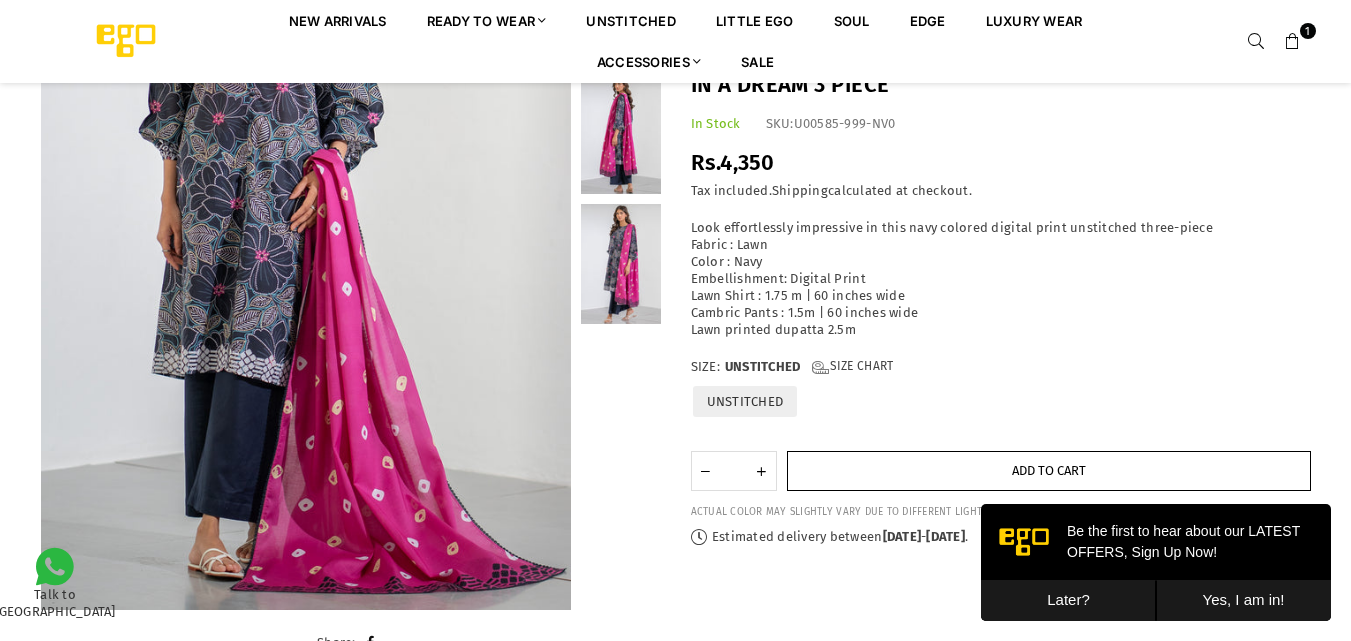 click on "Add to cart" at bounding box center (1049, 471) 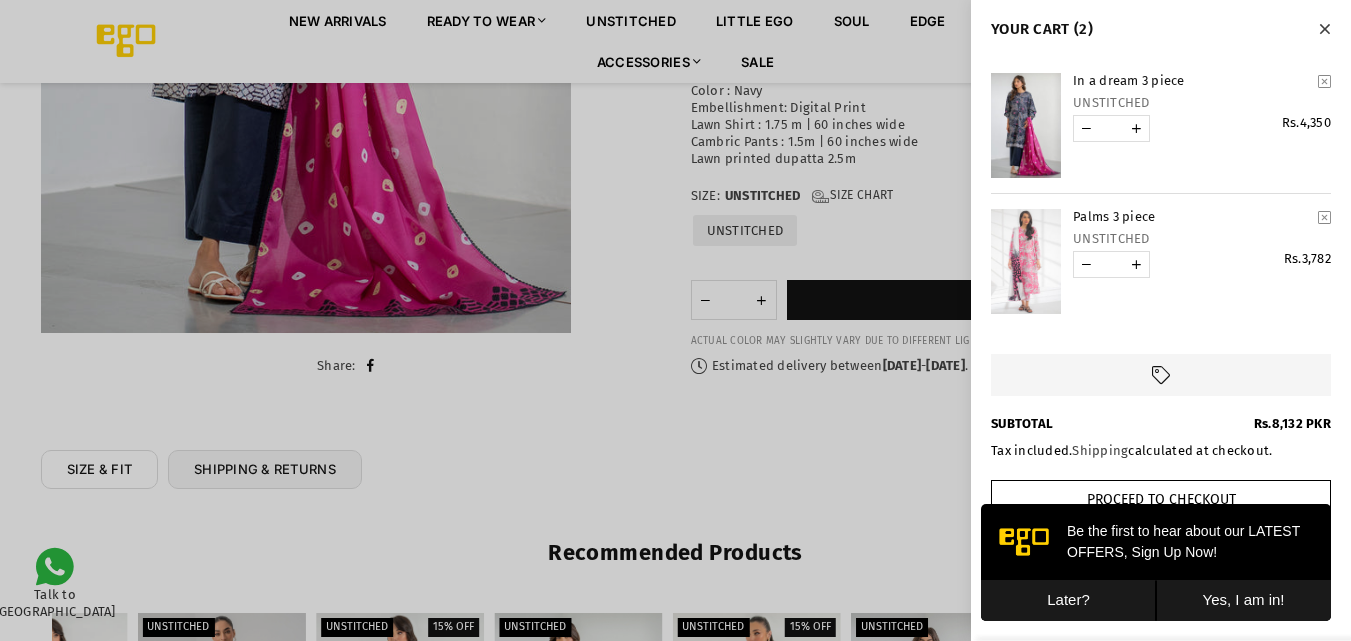 scroll, scrollTop: 608, scrollLeft: 0, axis: vertical 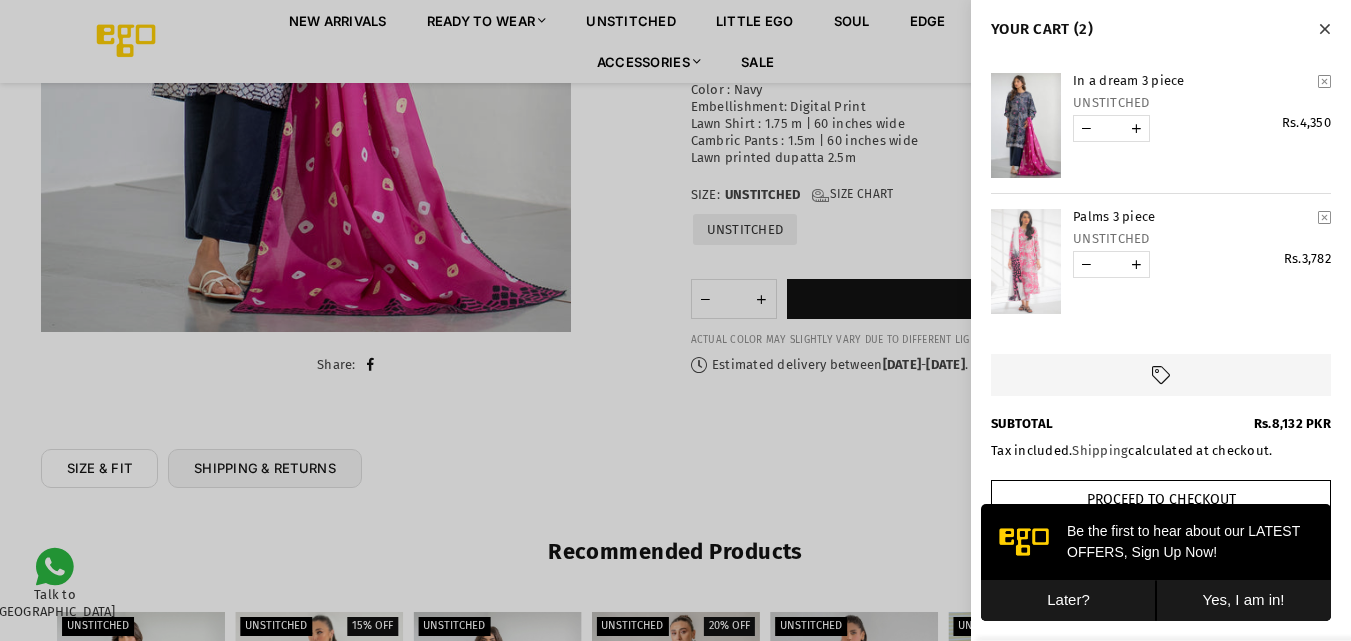 click on "Later?" at bounding box center [1068, 600] 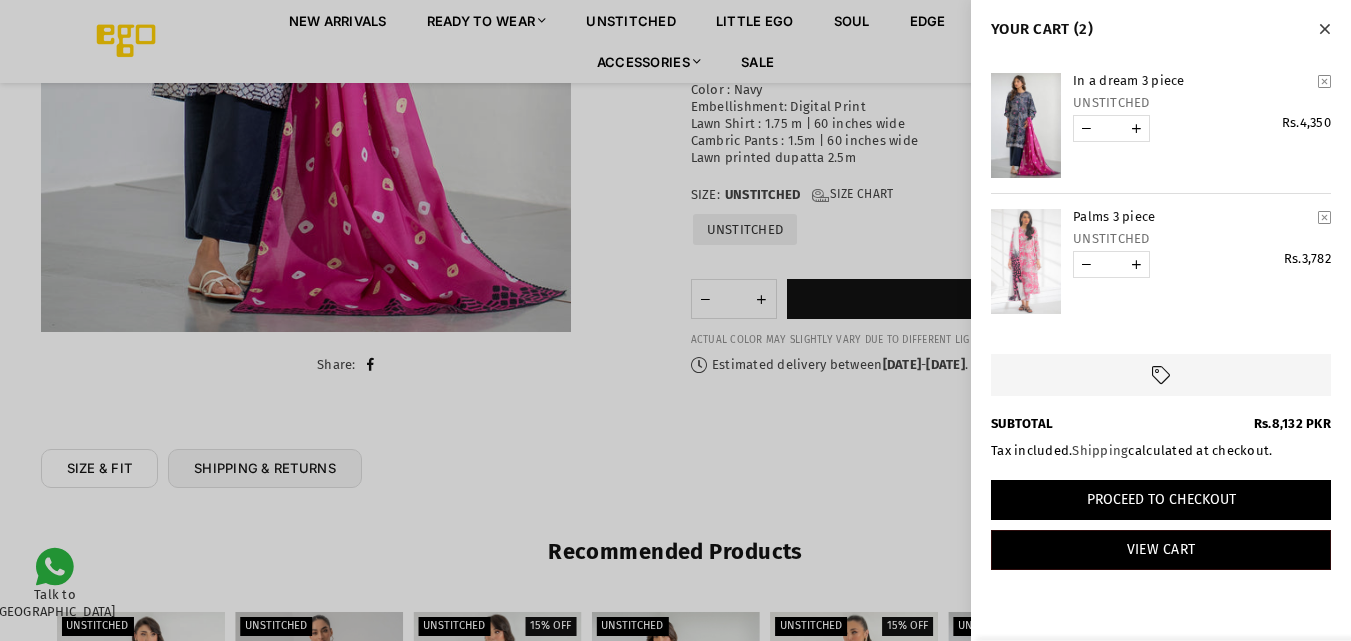 click on "Proceed to Checkout" at bounding box center [1161, 500] 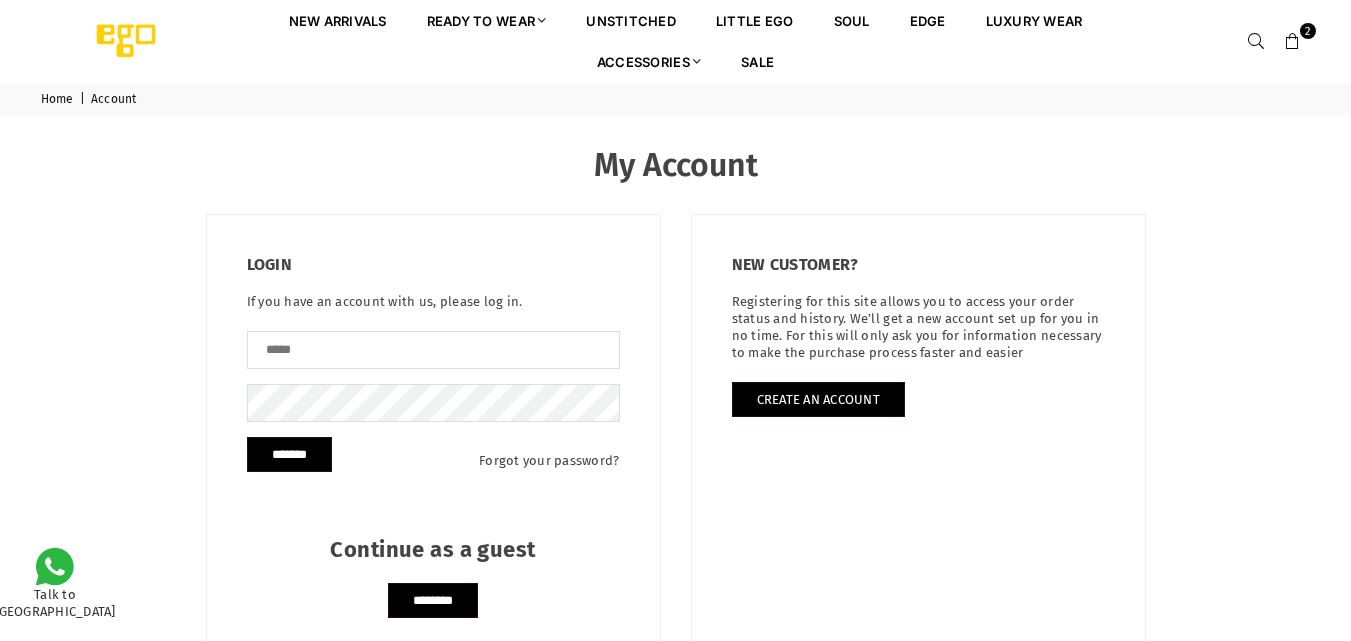 scroll, scrollTop: 0, scrollLeft: 0, axis: both 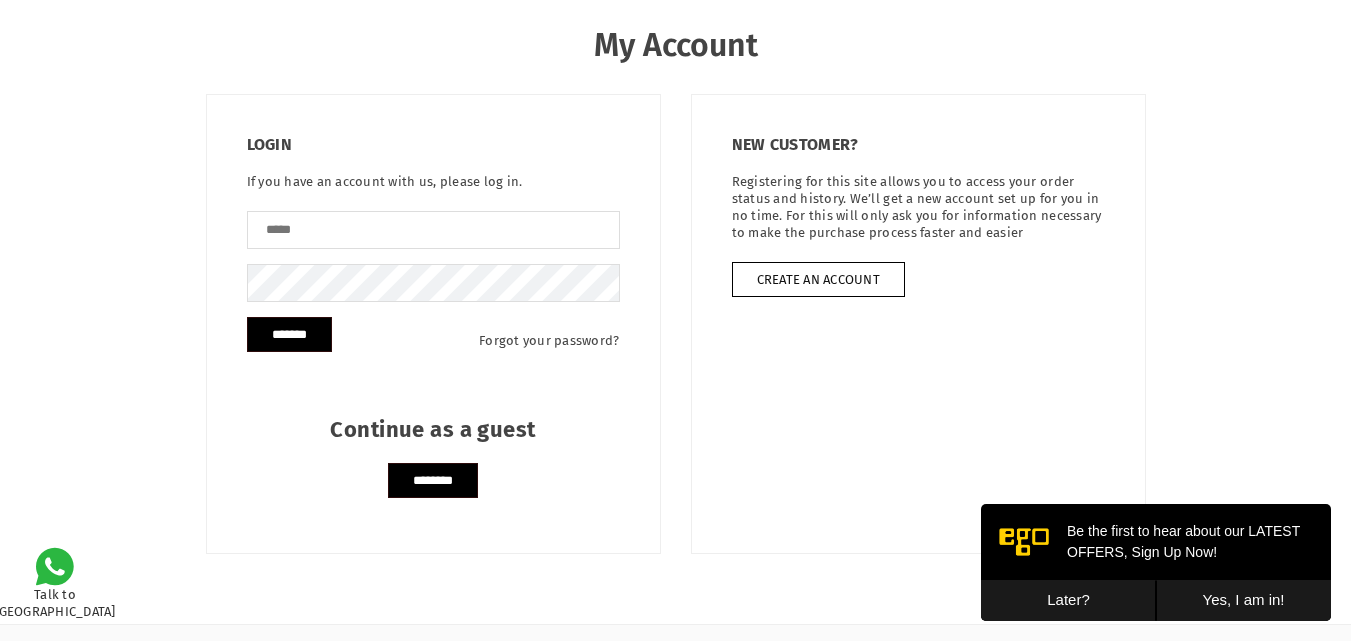 click on "Create an account" at bounding box center (818, 279) 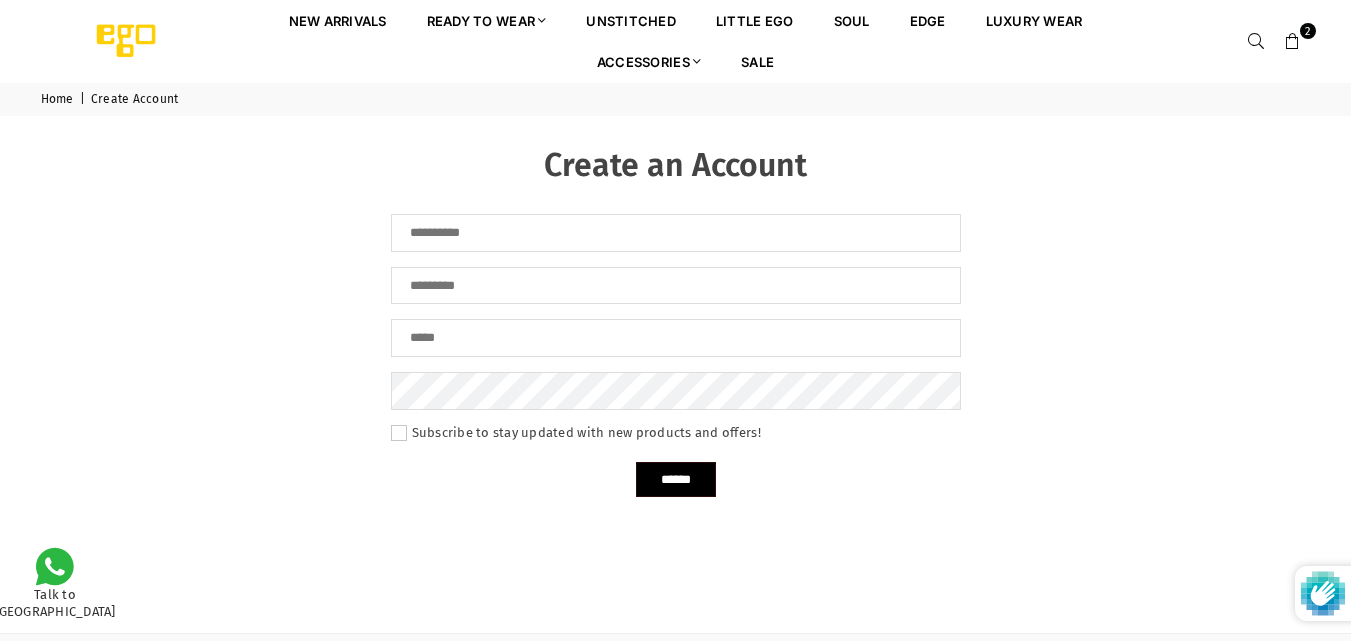 scroll, scrollTop: 0, scrollLeft: 0, axis: both 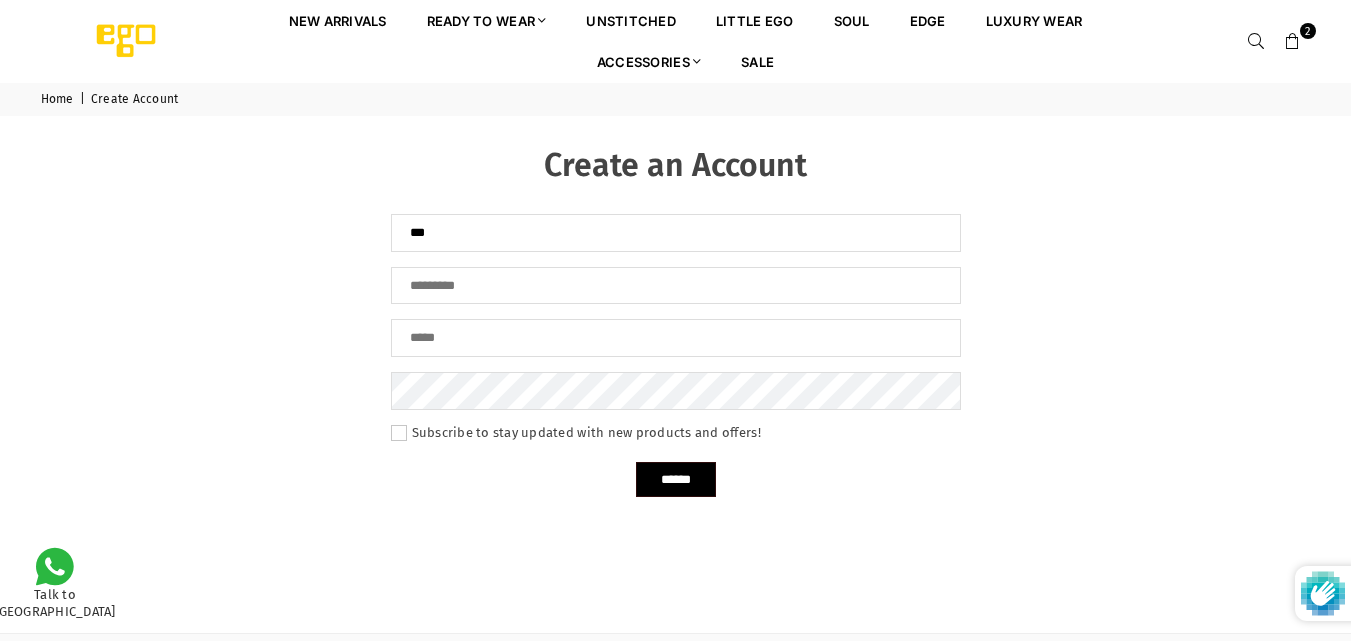 type on "***" 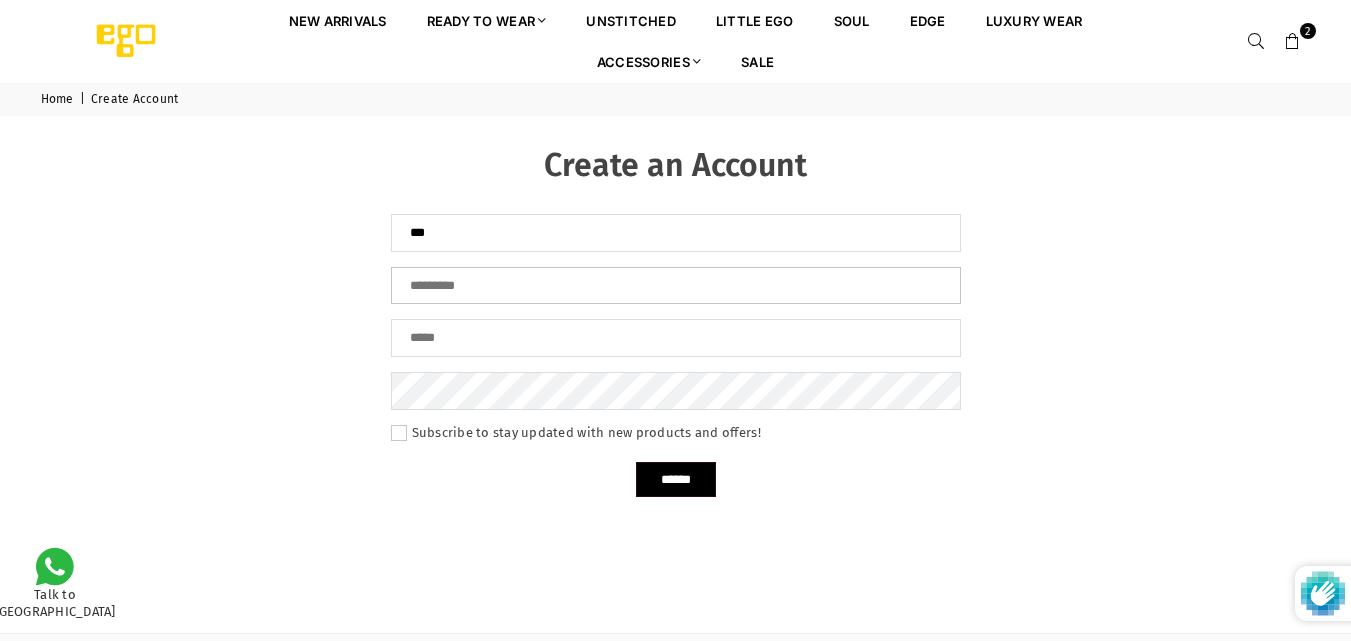 click on "Last Name" at bounding box center (676, 286) 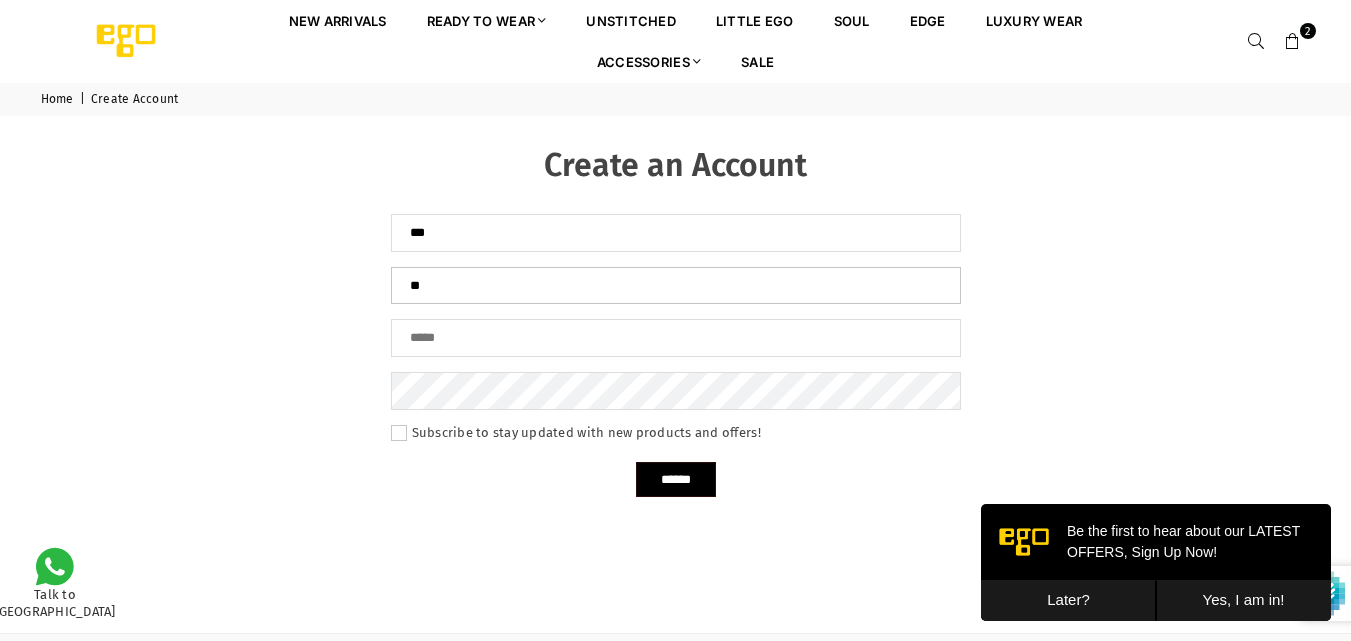 scroll, scrollTop: 0, scrollLeft: 0, axis: both 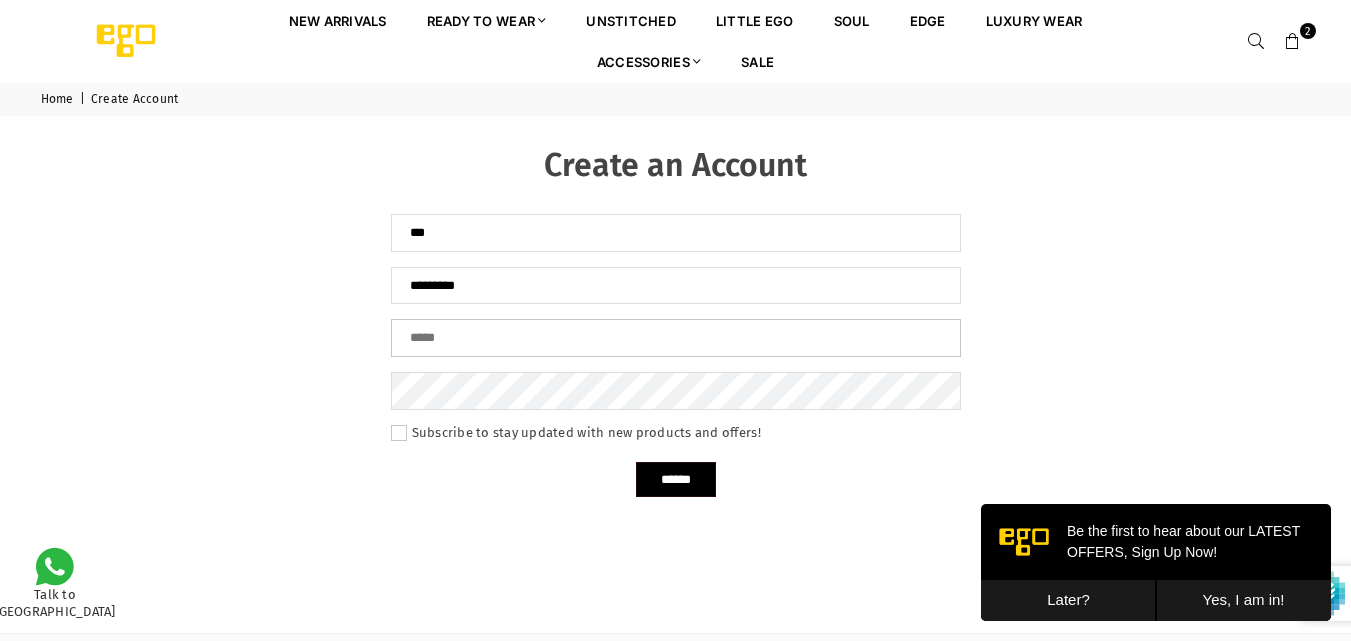type on "**********" 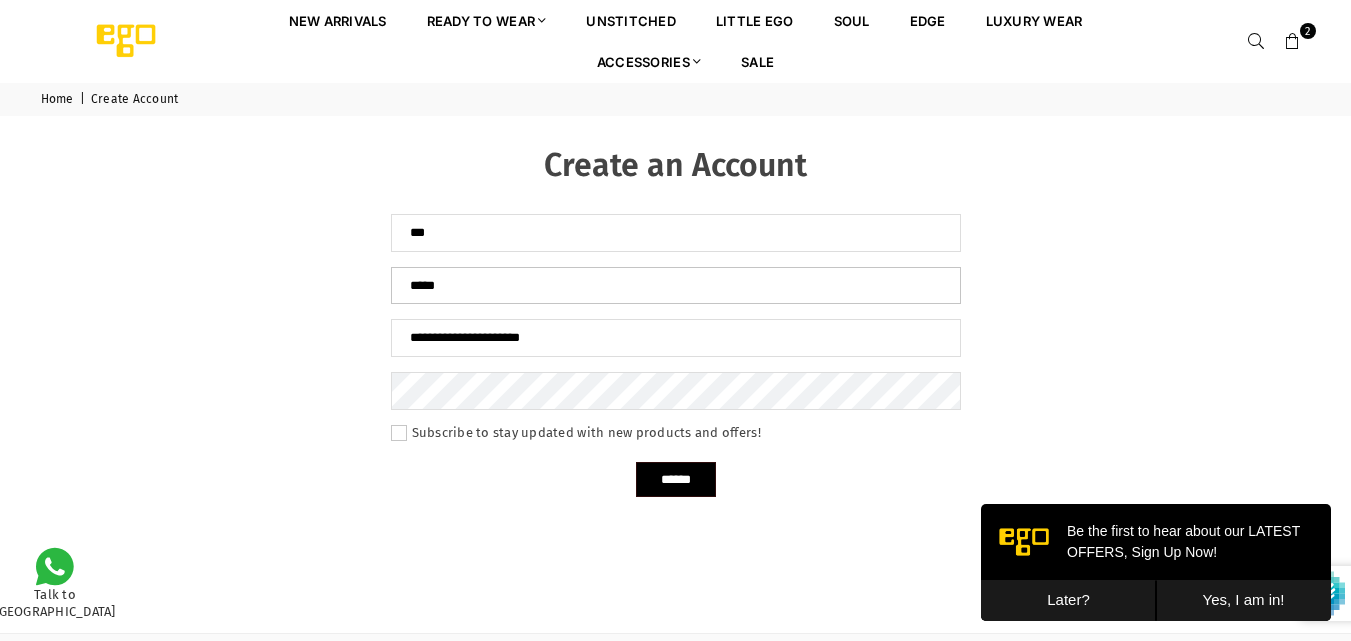 type on "*****" 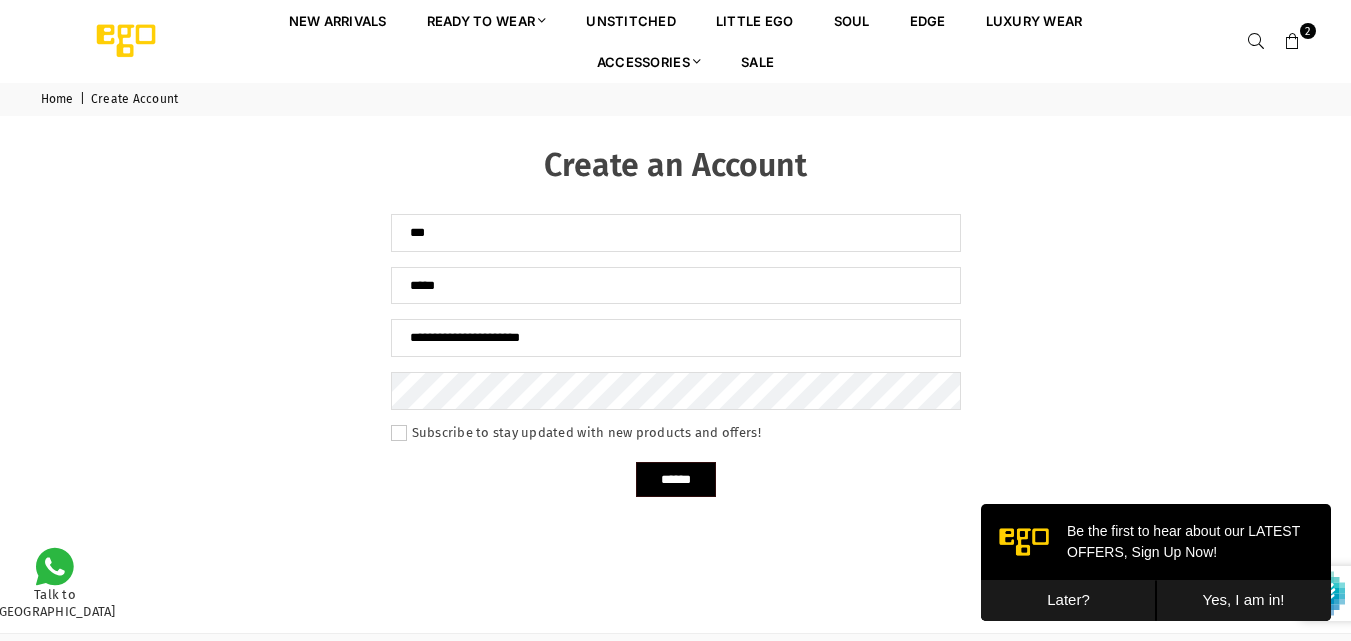 click on "Subscribe to stay updated with new products and offers!" at bounding box center (676, 433) 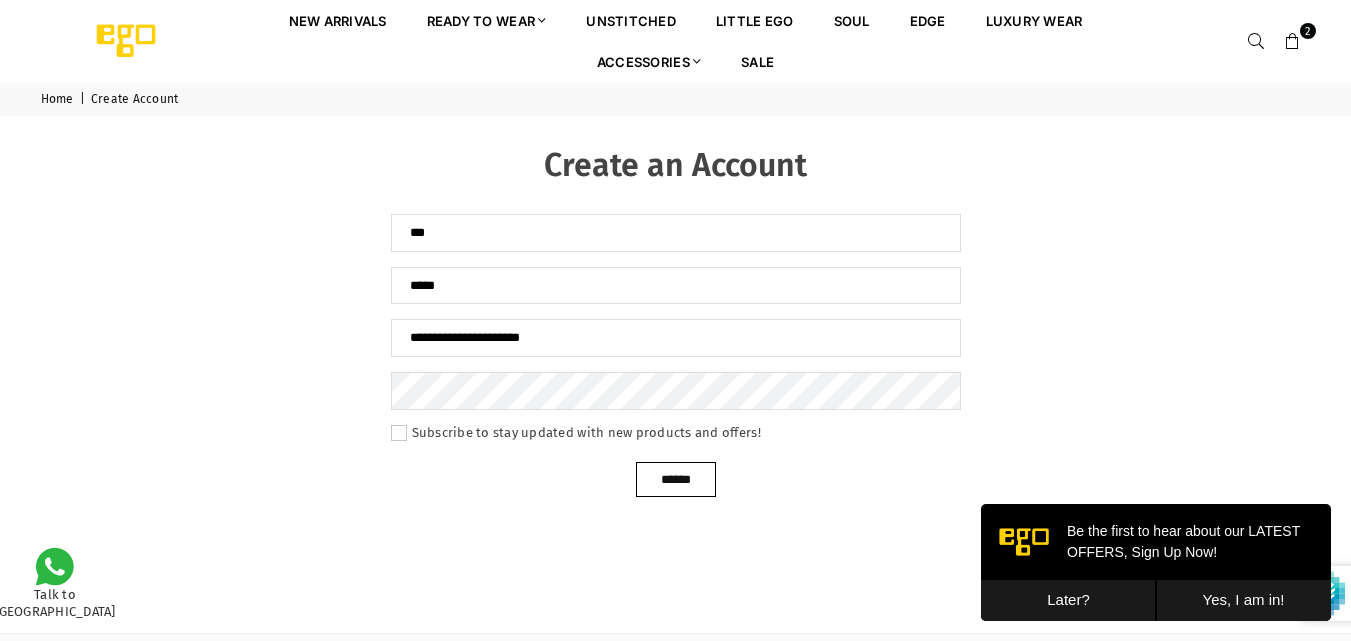 click on "******" at bounding box center (676, 479) 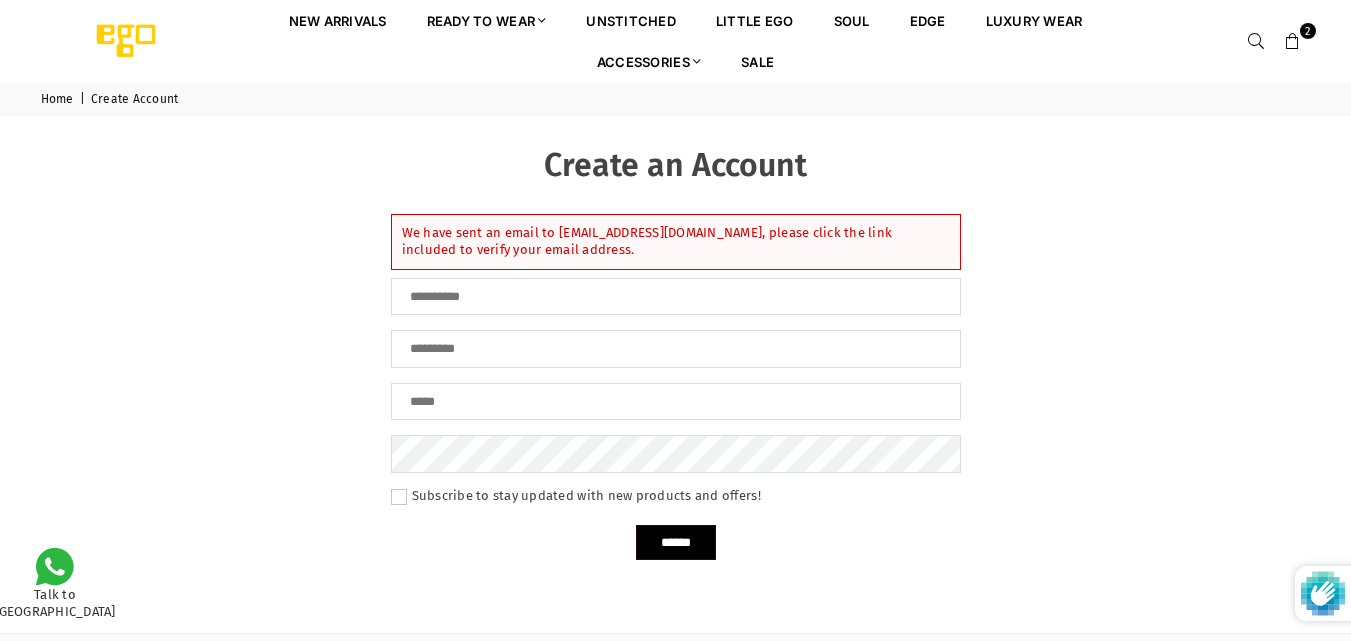 scroll, scrollTop: 0, scrollLeft: 0, axis: both 